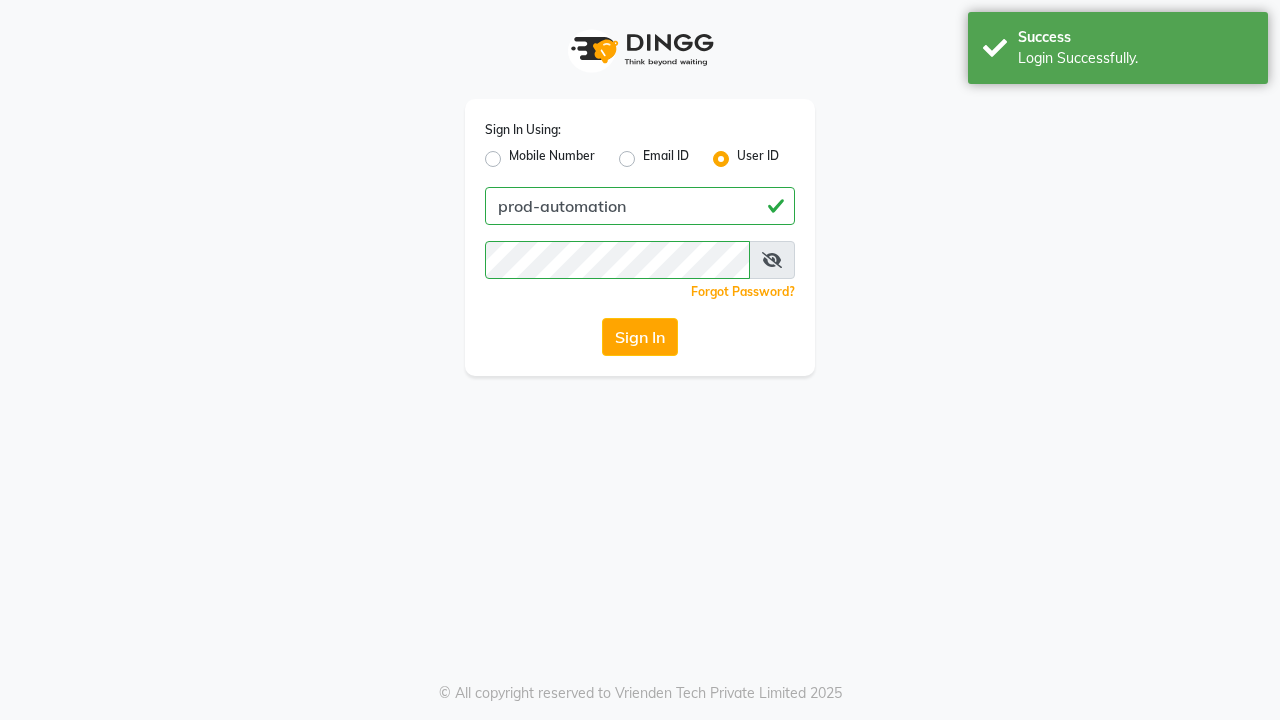 scroll, scrollTop: 0, scrollLeft: 0, axis: both 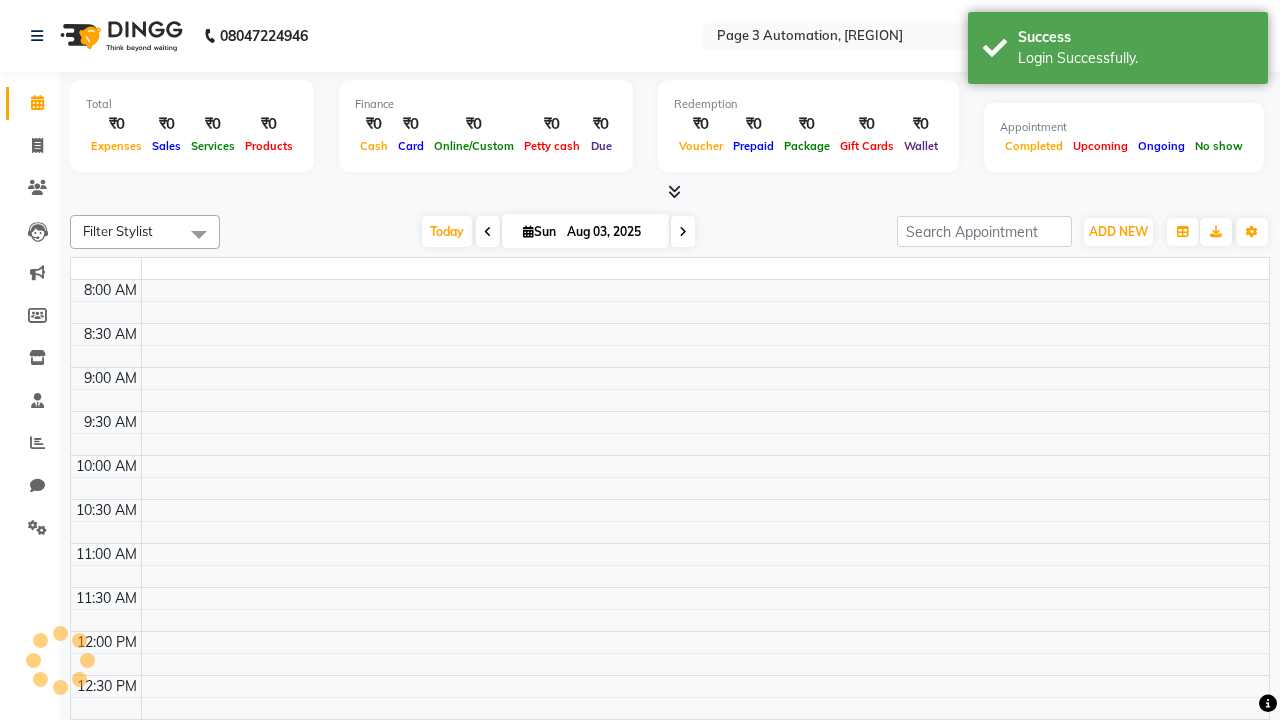 select on "en" 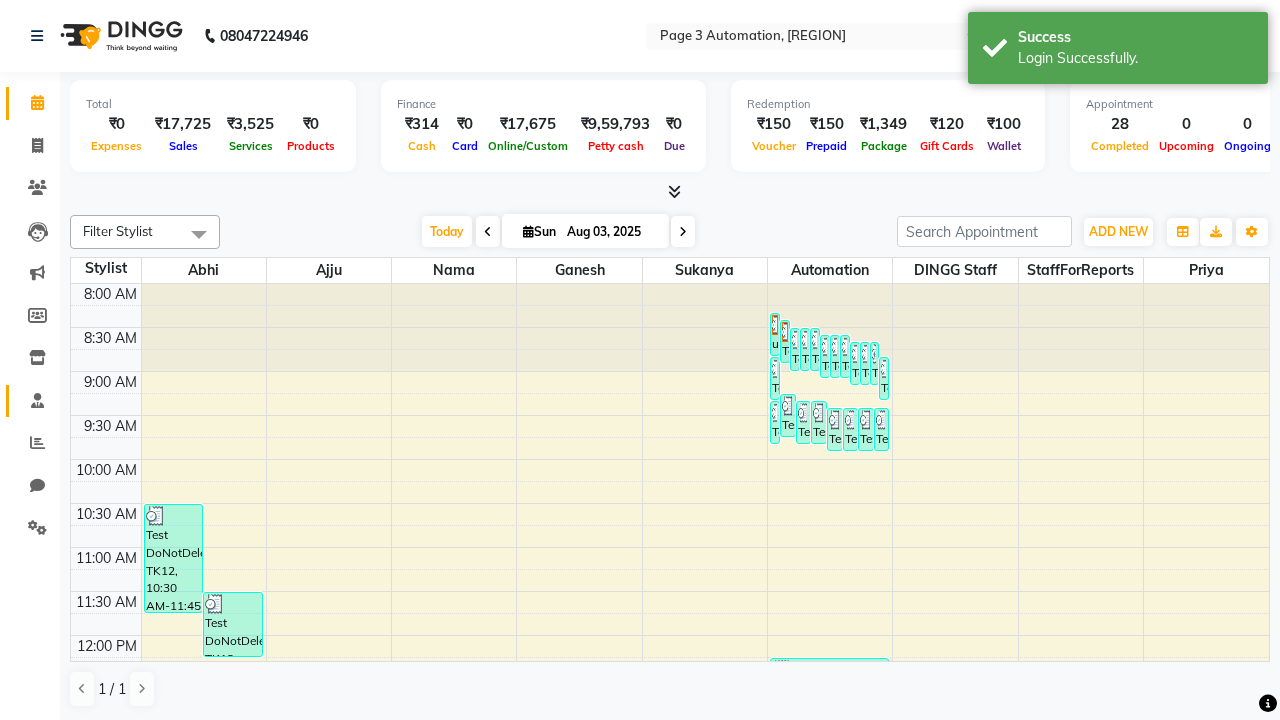 click 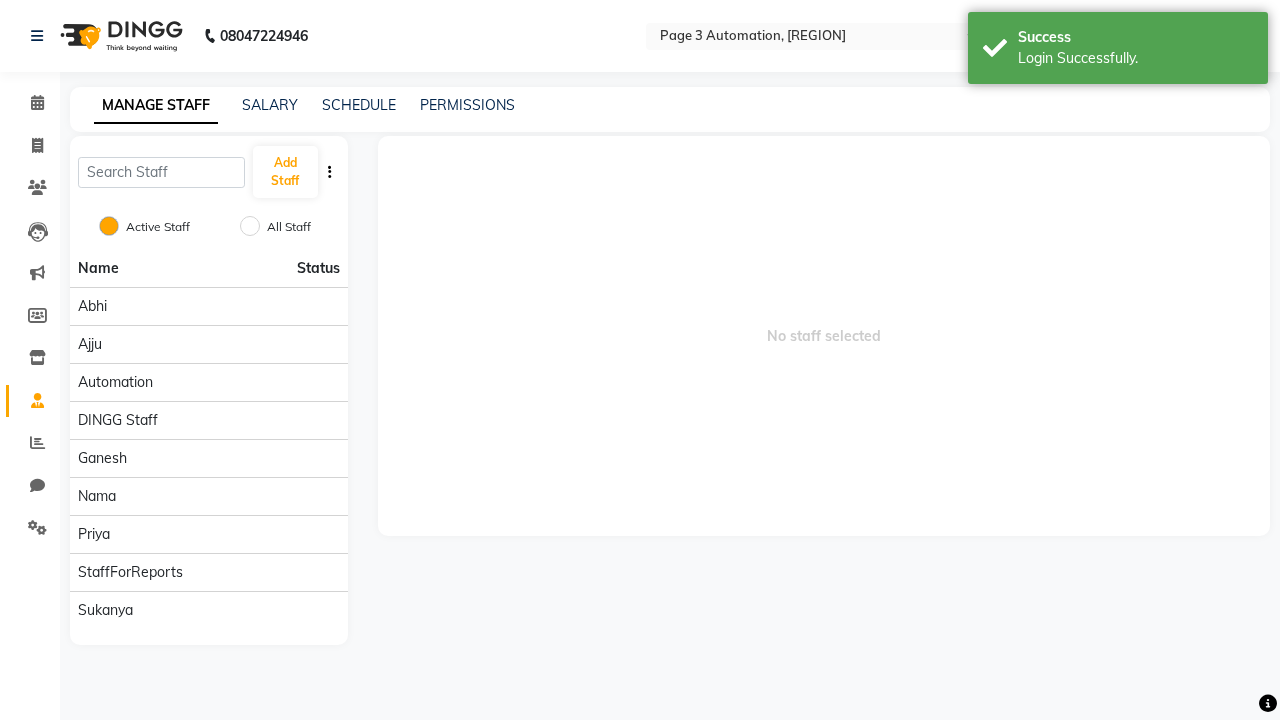 click 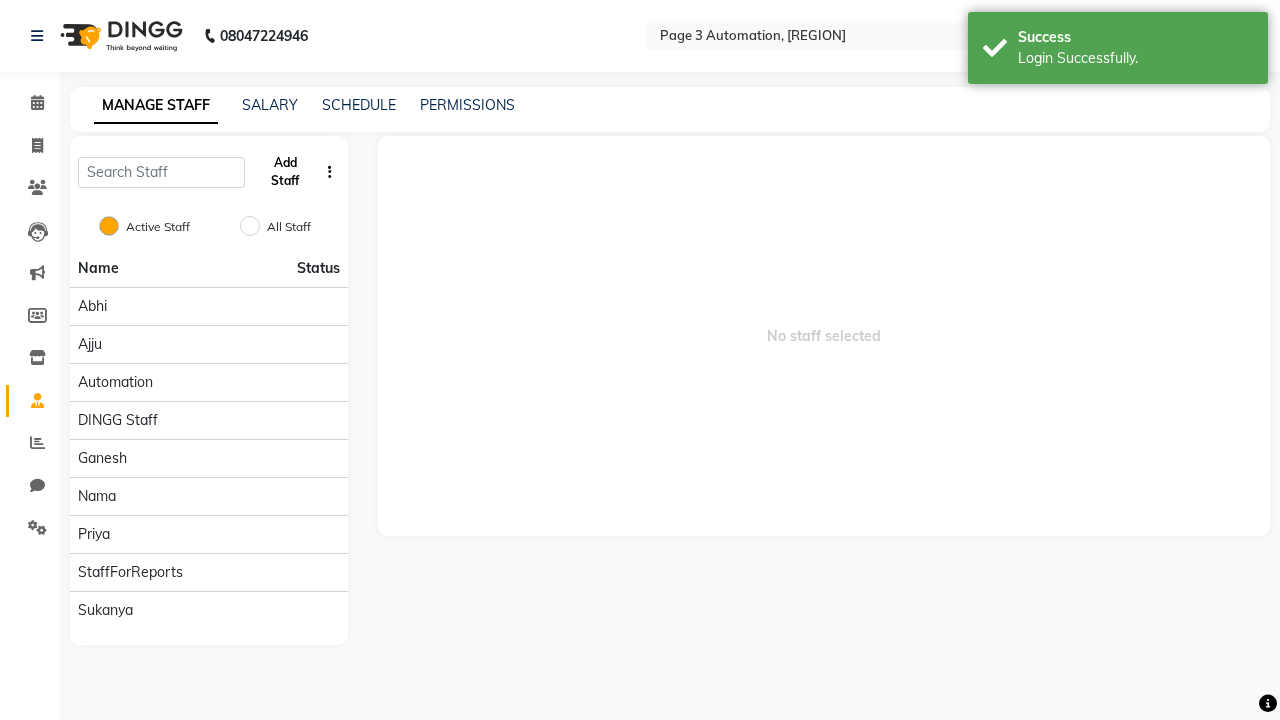 click on "Add Staff" 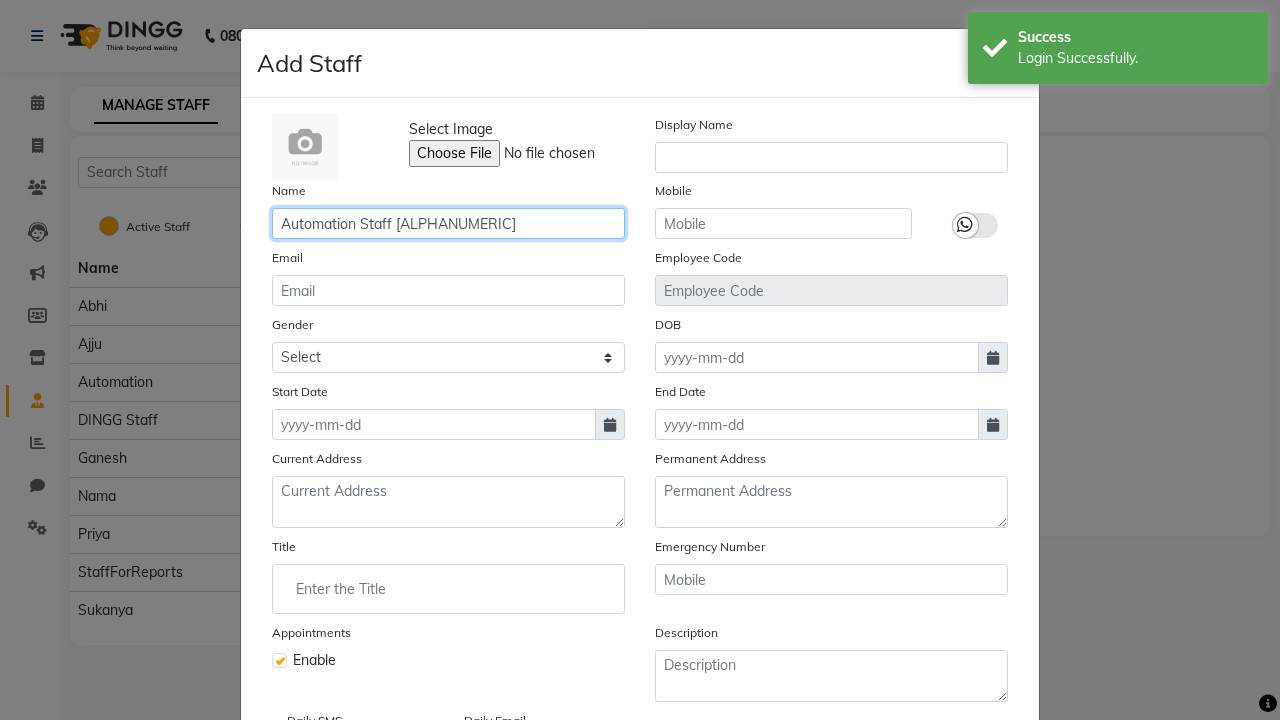 type on "Automation Staff [ALPHANUMERIC]" 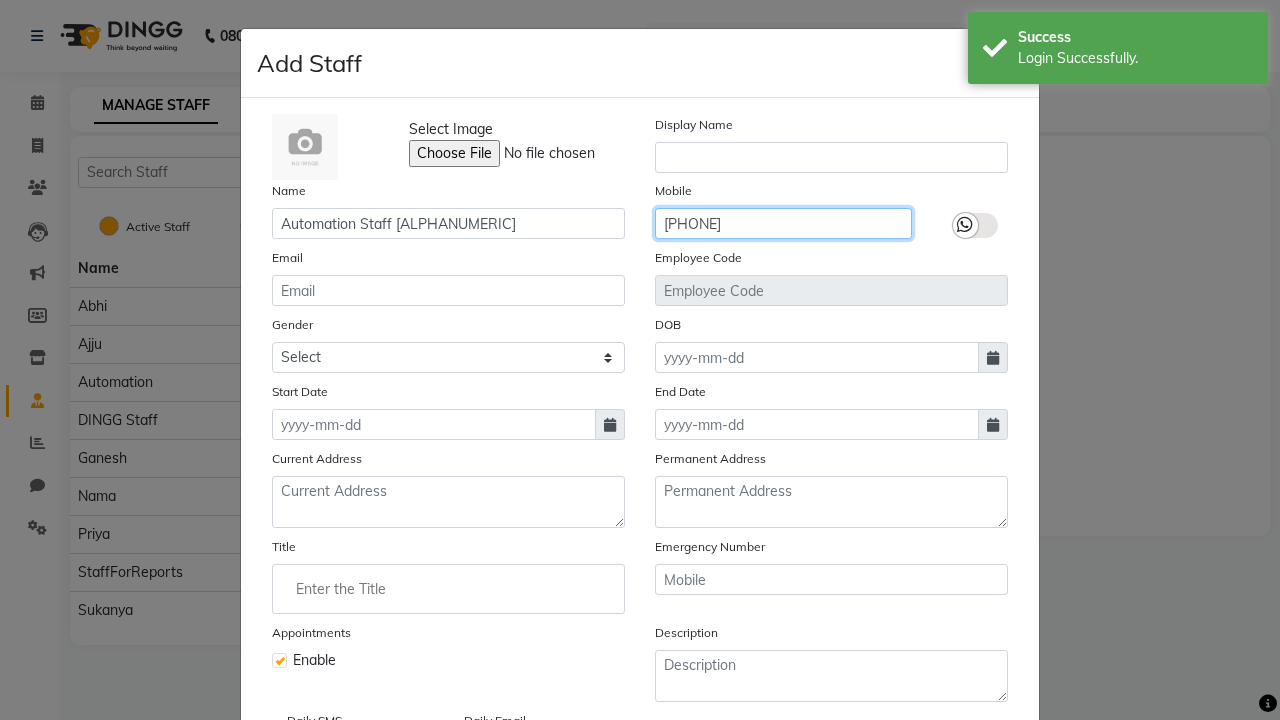 type on "[PHONE]" 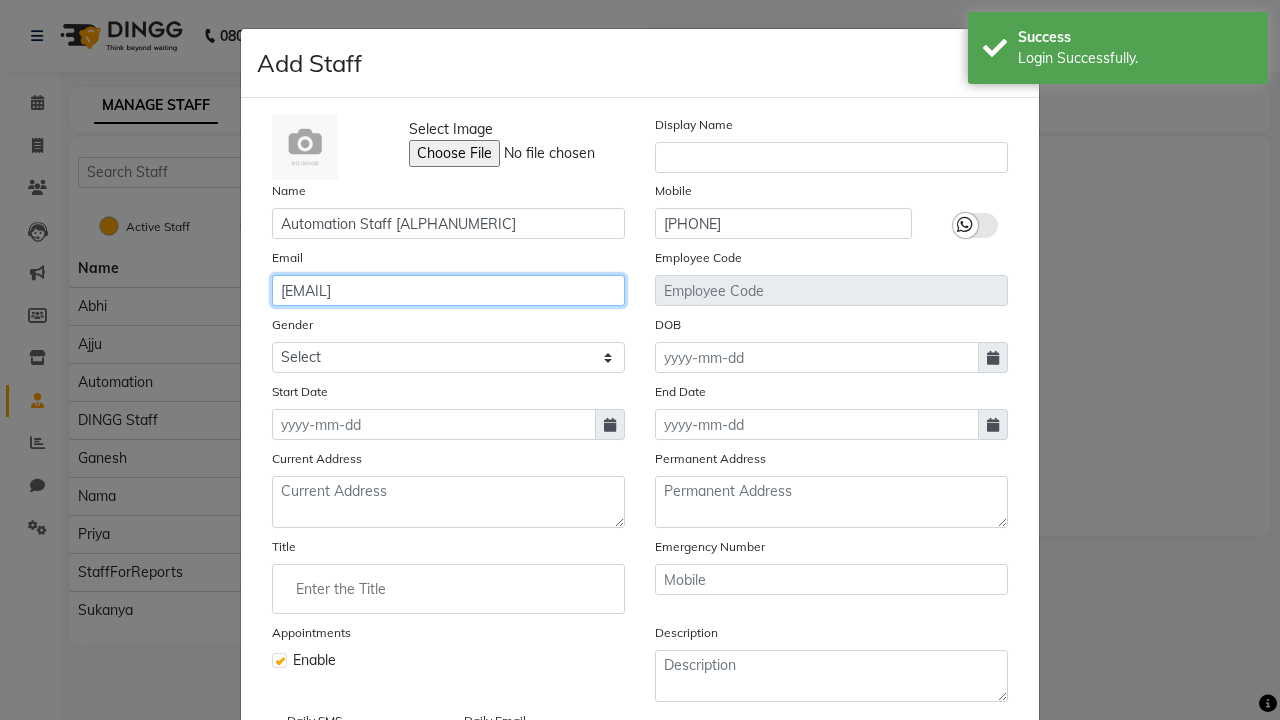 type on "[EMAIL]" 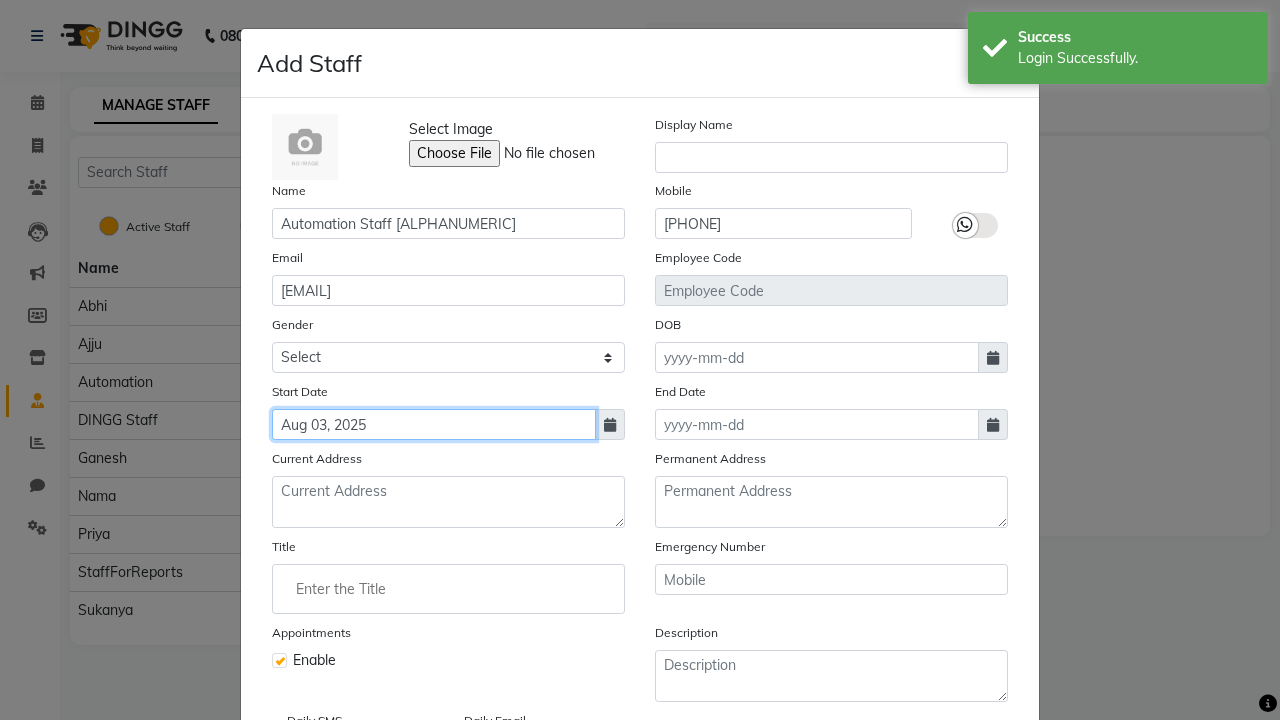 type on "Aug 03, 2025" 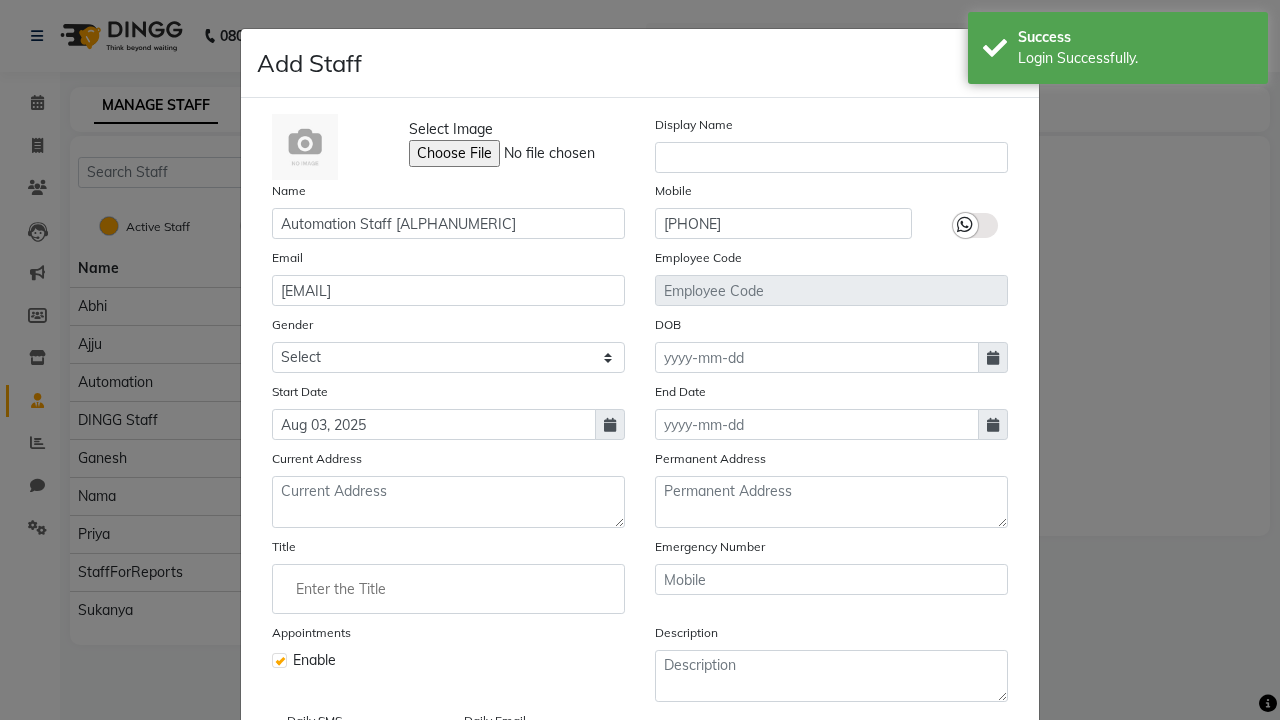 click on "Save" at bounding box center [988, 814] 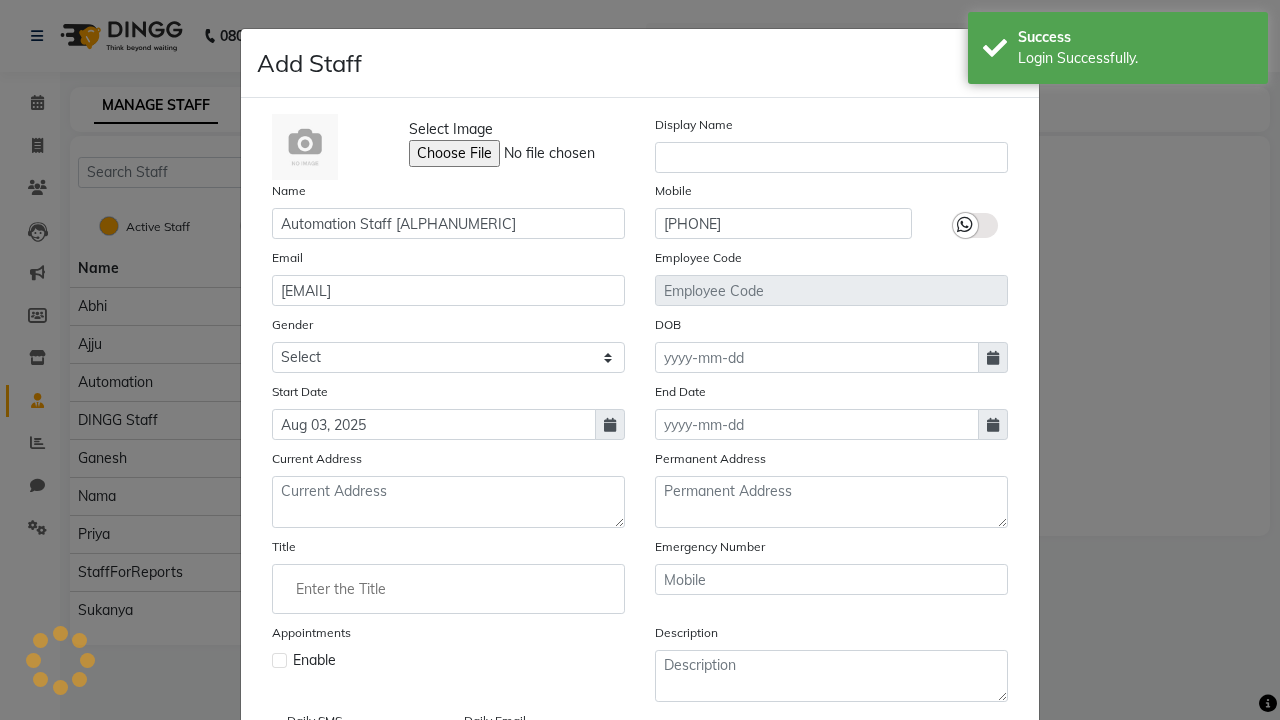 type 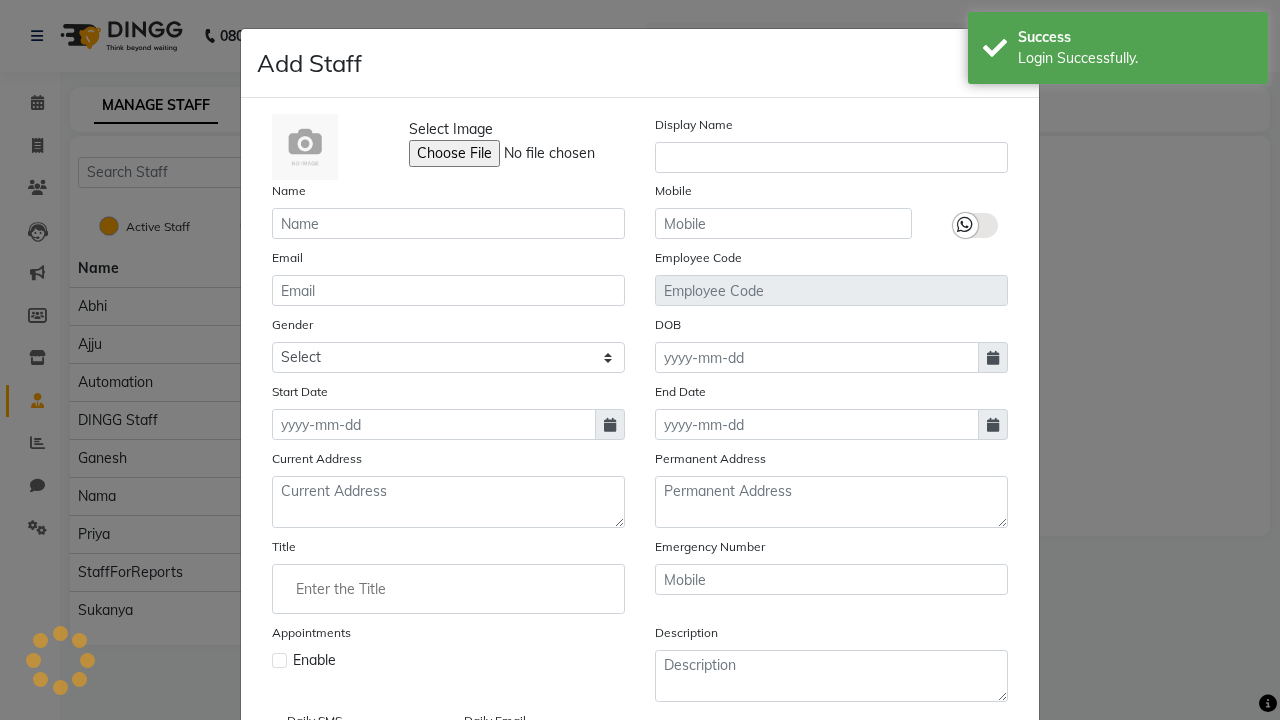 scroll, scrollTop: 162, scrollLeft: 0, axis: vertical 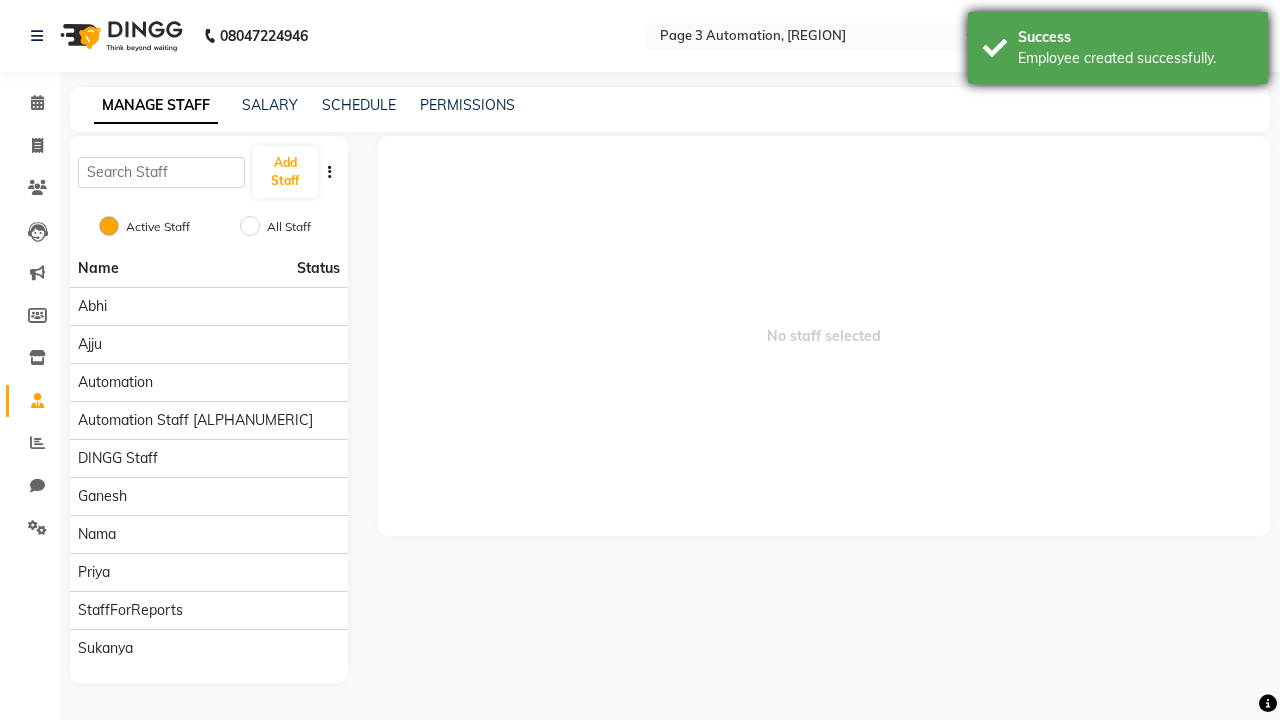 click on "Employee created successfully." at bounding box center [1135, 58] 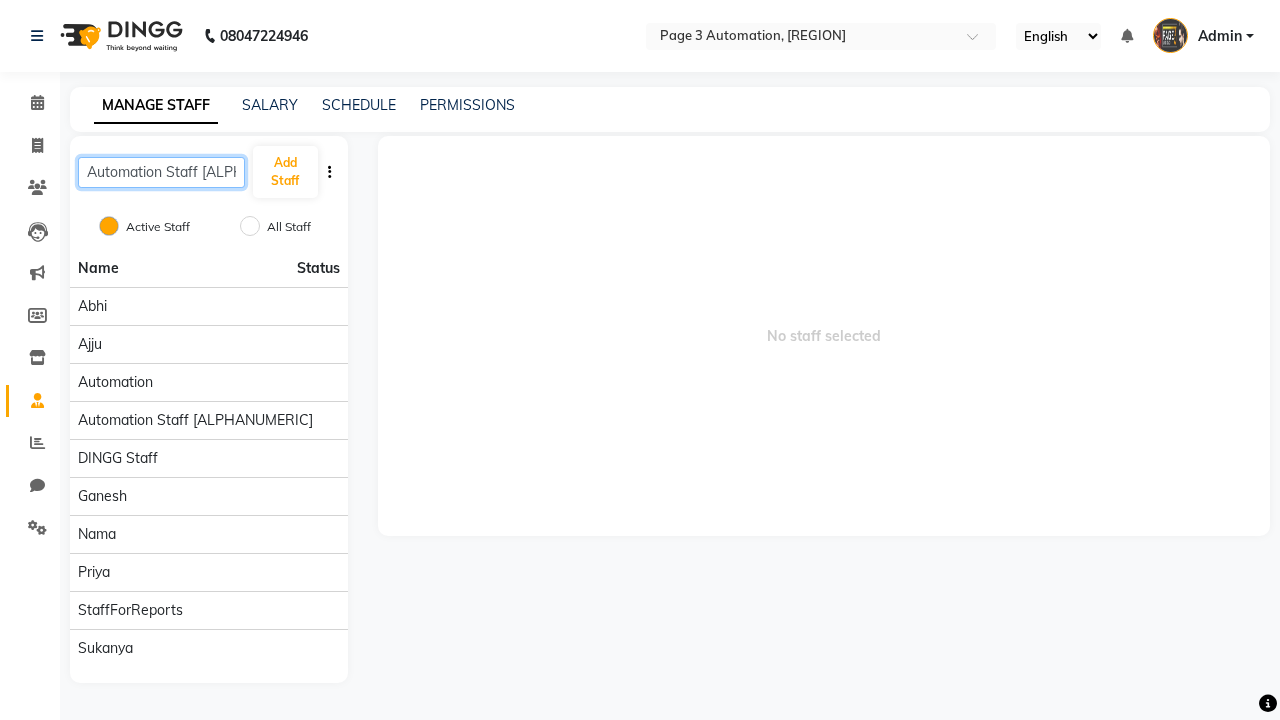 scroll, scrollTop: 0, scrollLeft: 4, axis: horizontal 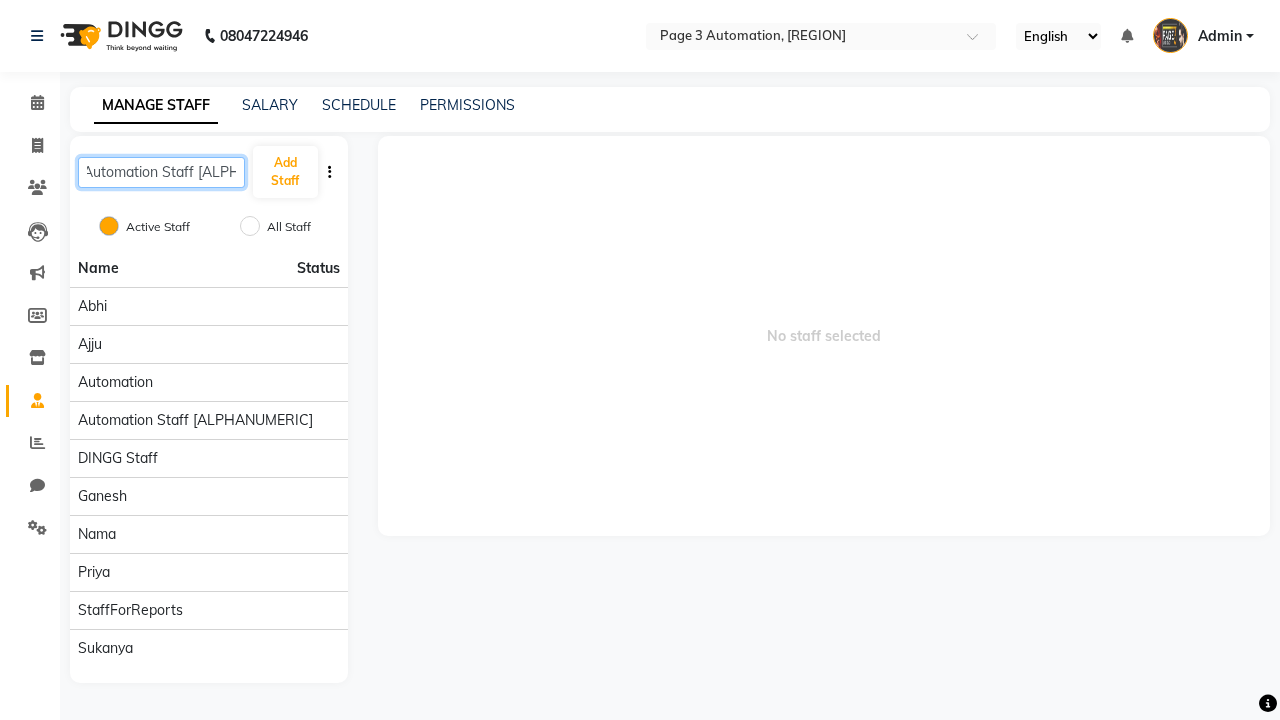 type on "Automation Staff [ALPHANUMERIC]" 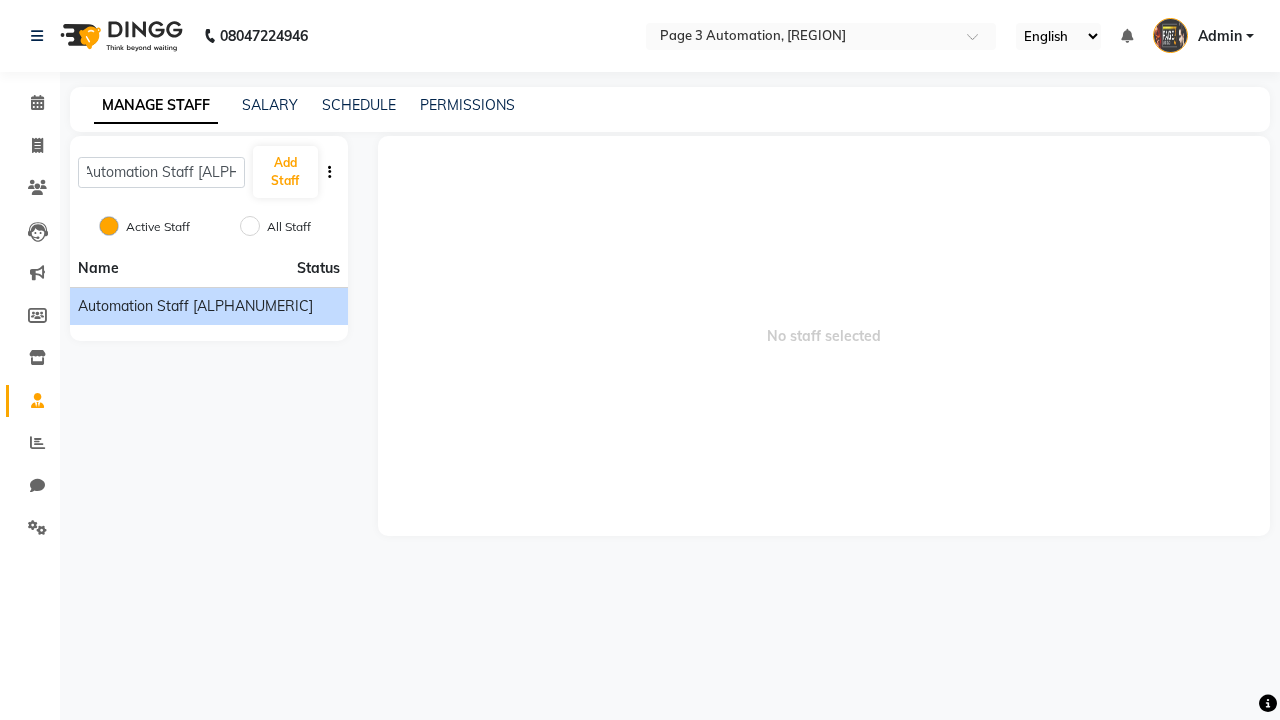 click on "Automation Staff [ALPHANUMERIC]" 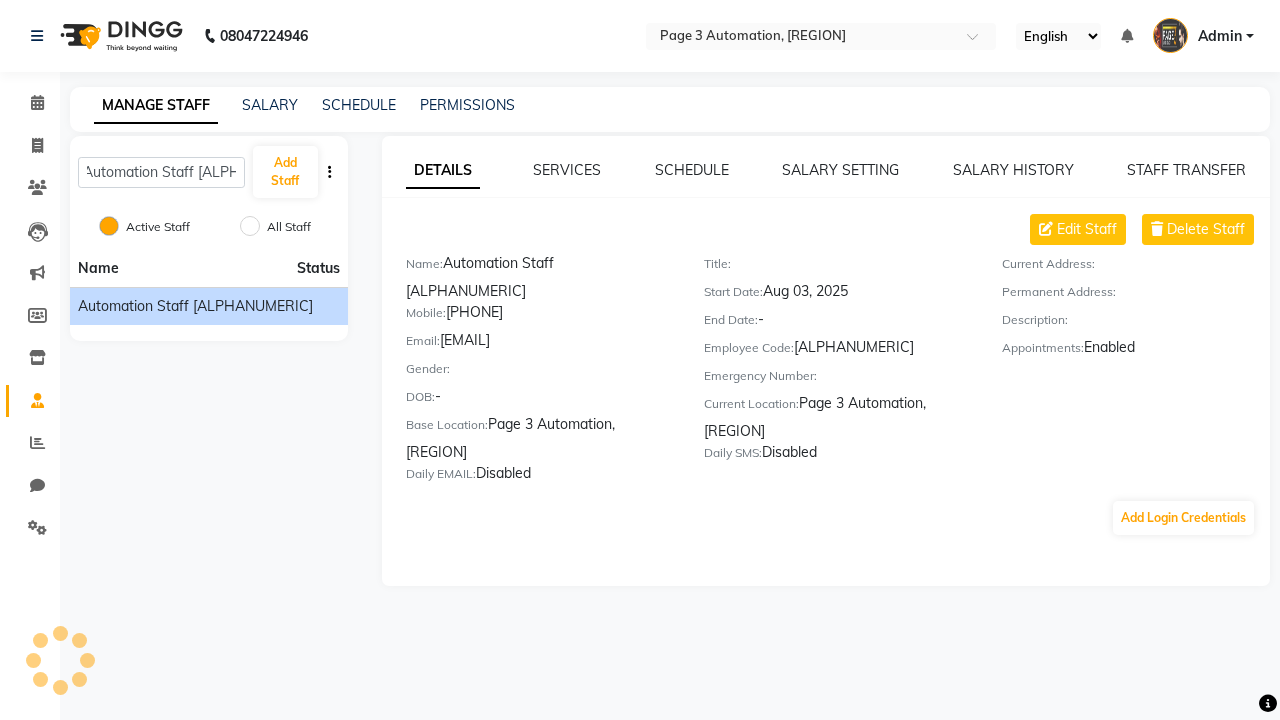 scroll, scrollTop: 0, scrollLeft: 0, axis: both 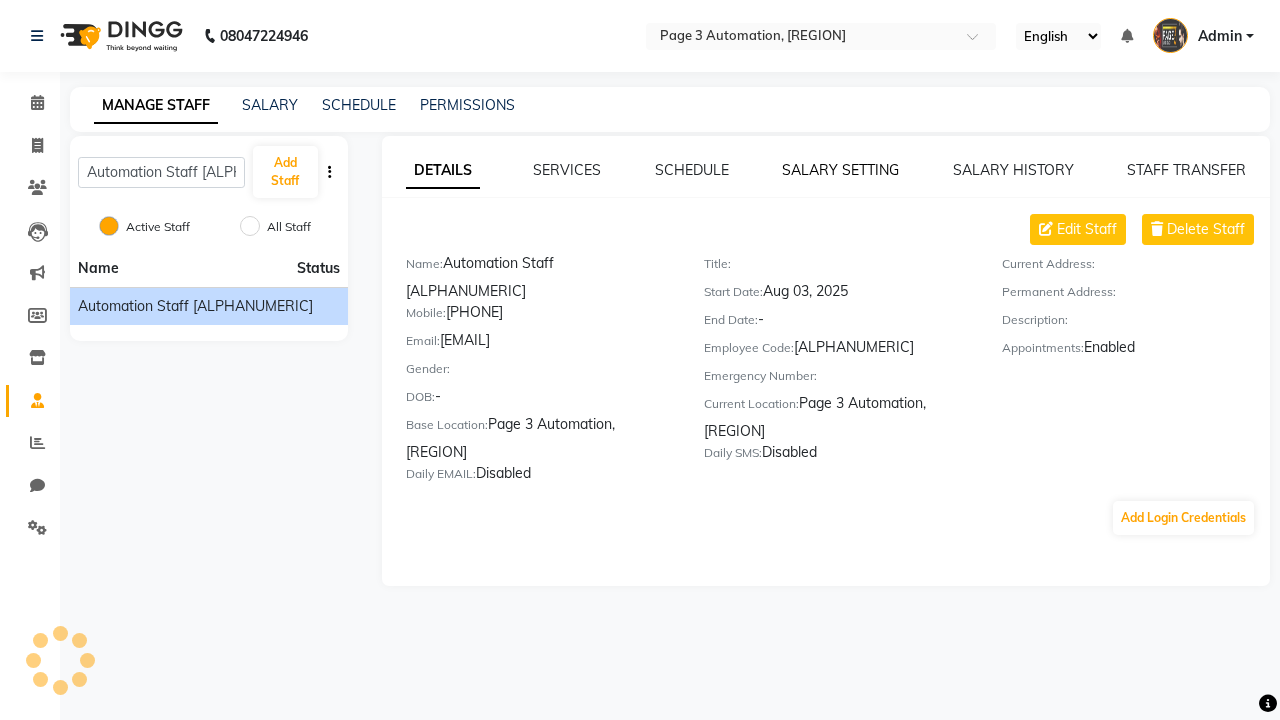 click on "SALARY SETTING" 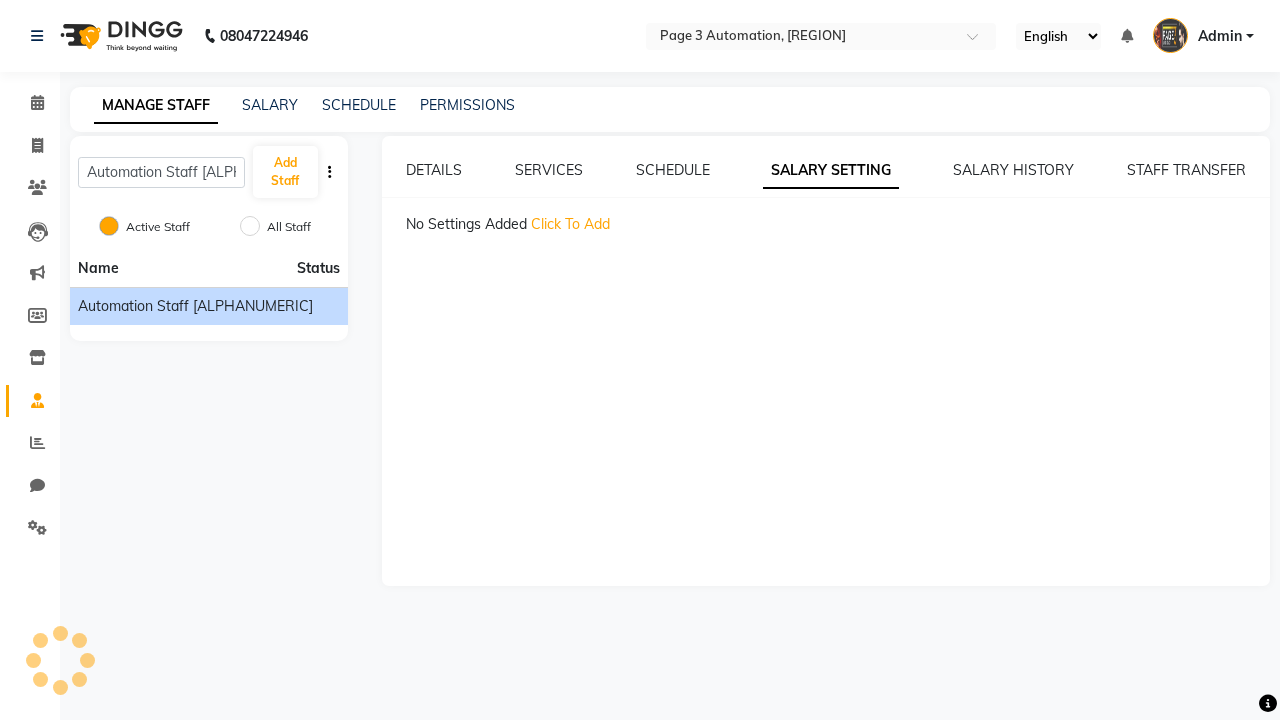 click on "Click To Add" 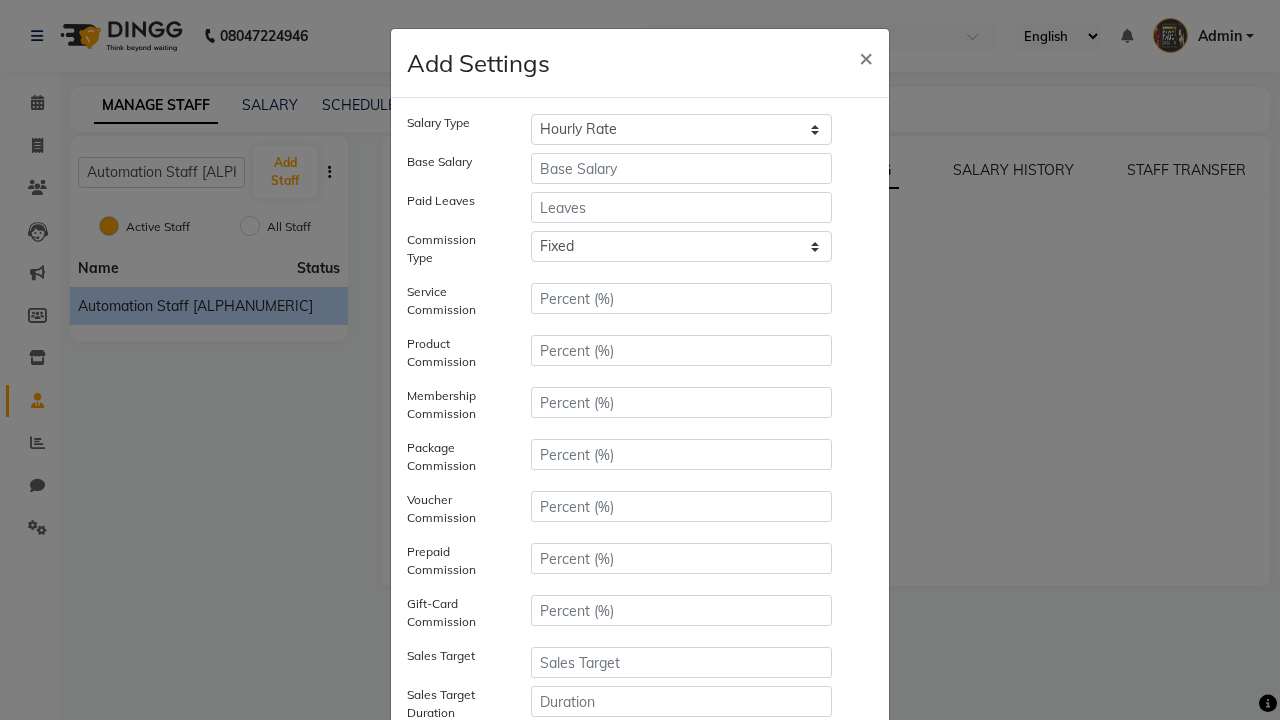 select on "monthly" 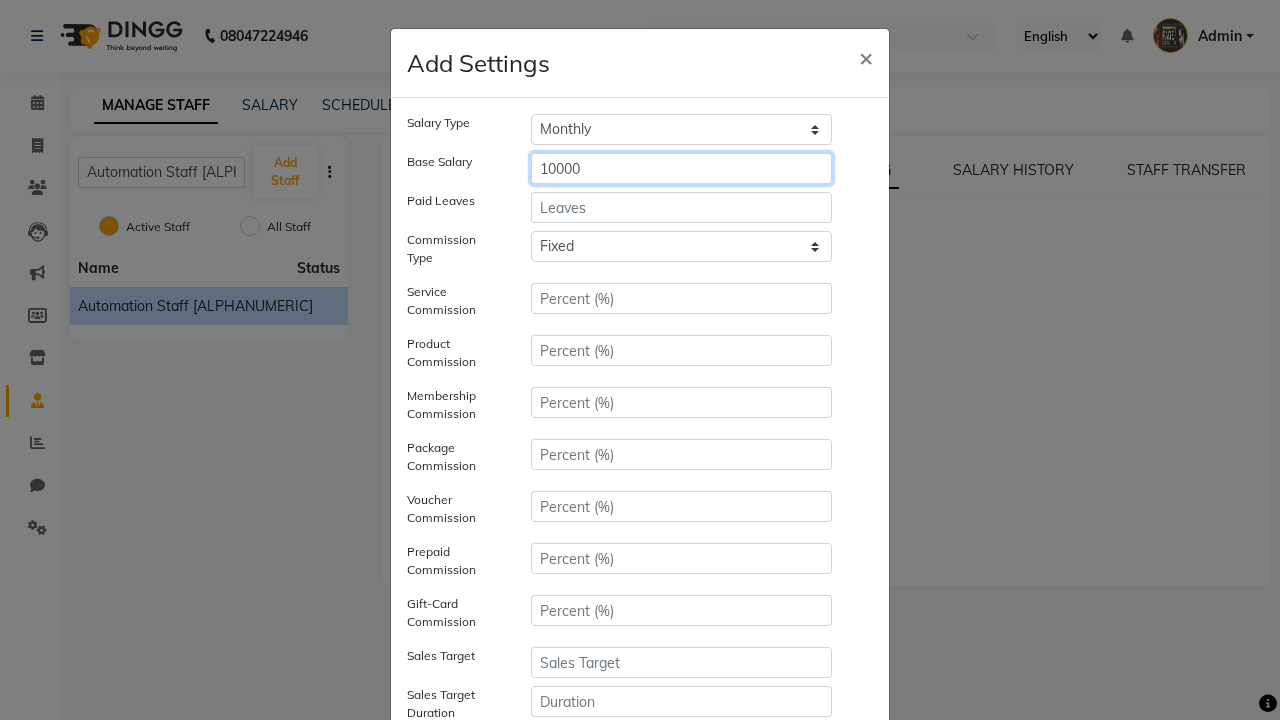 type on "10000" 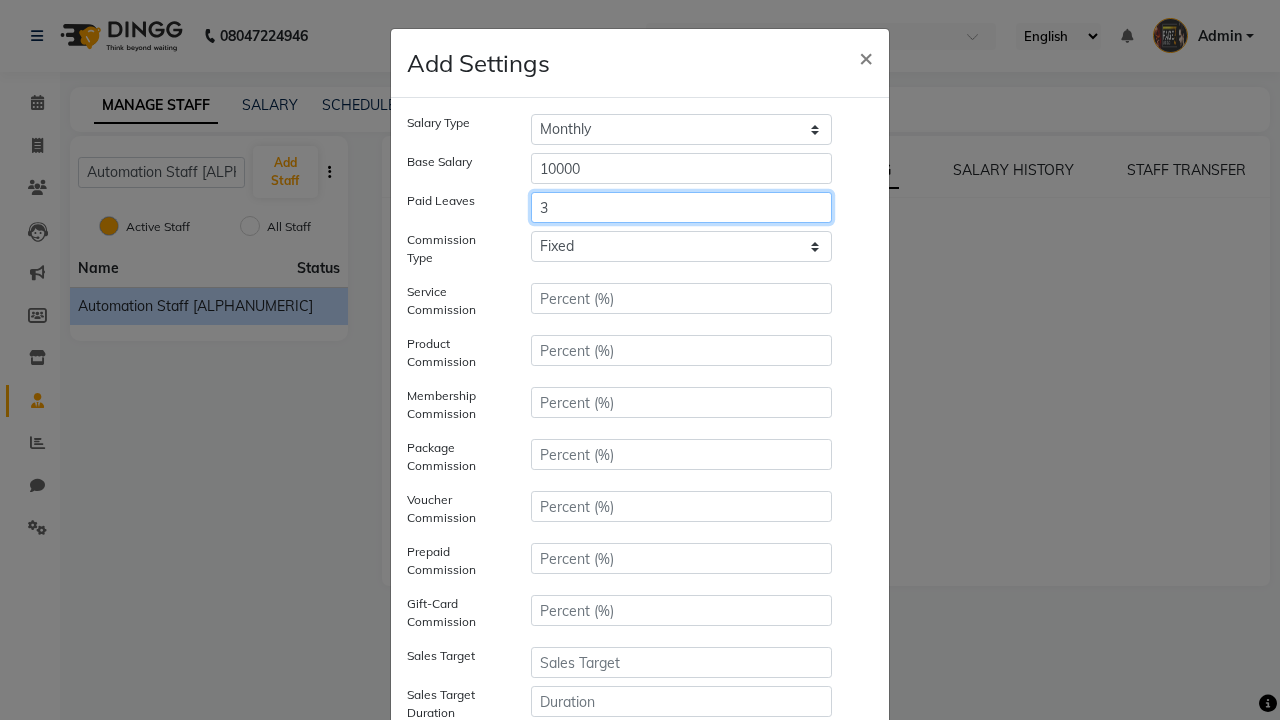 type on "3" 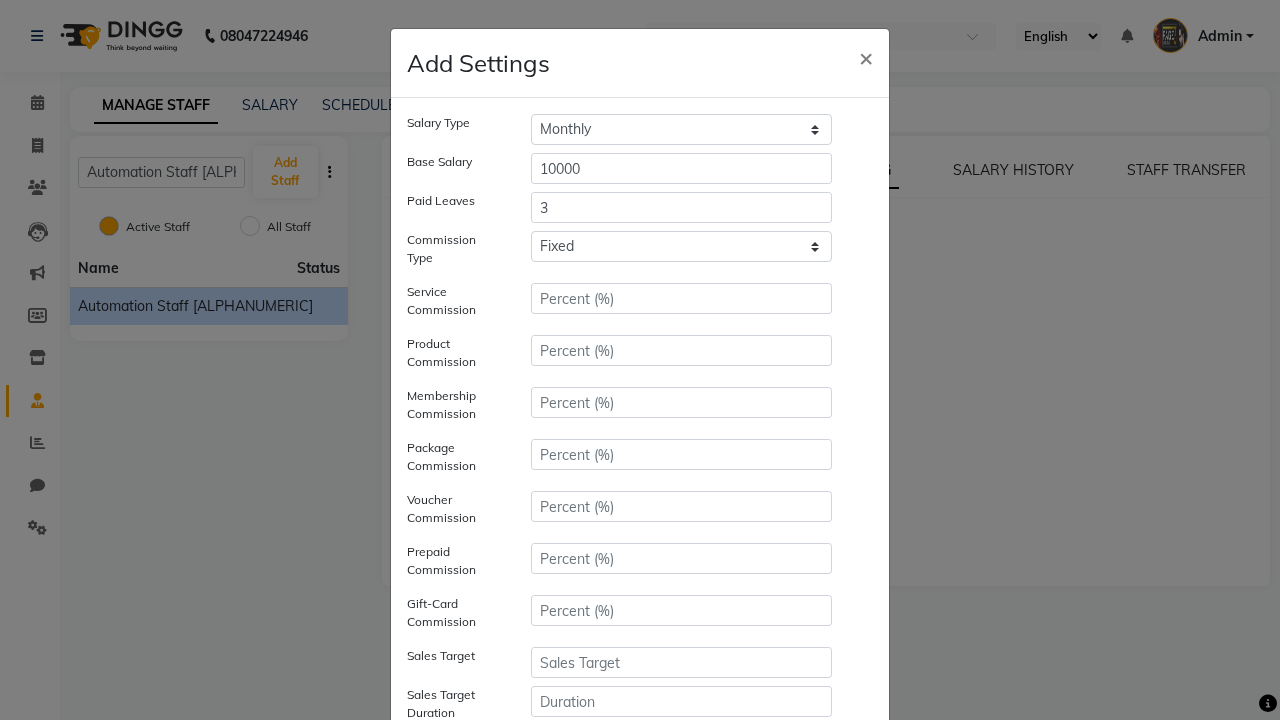 click on "Save" 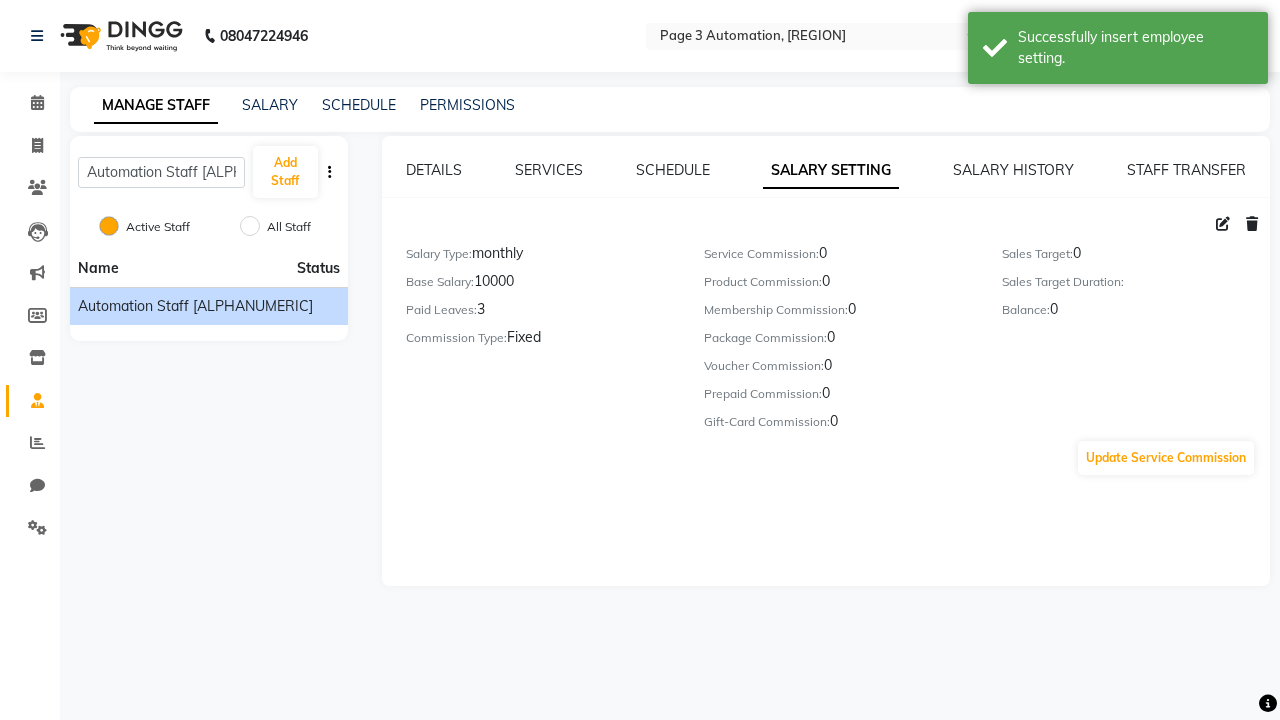 scroll, scrollTop: 259, scrollLeft: 0, axis: vertical 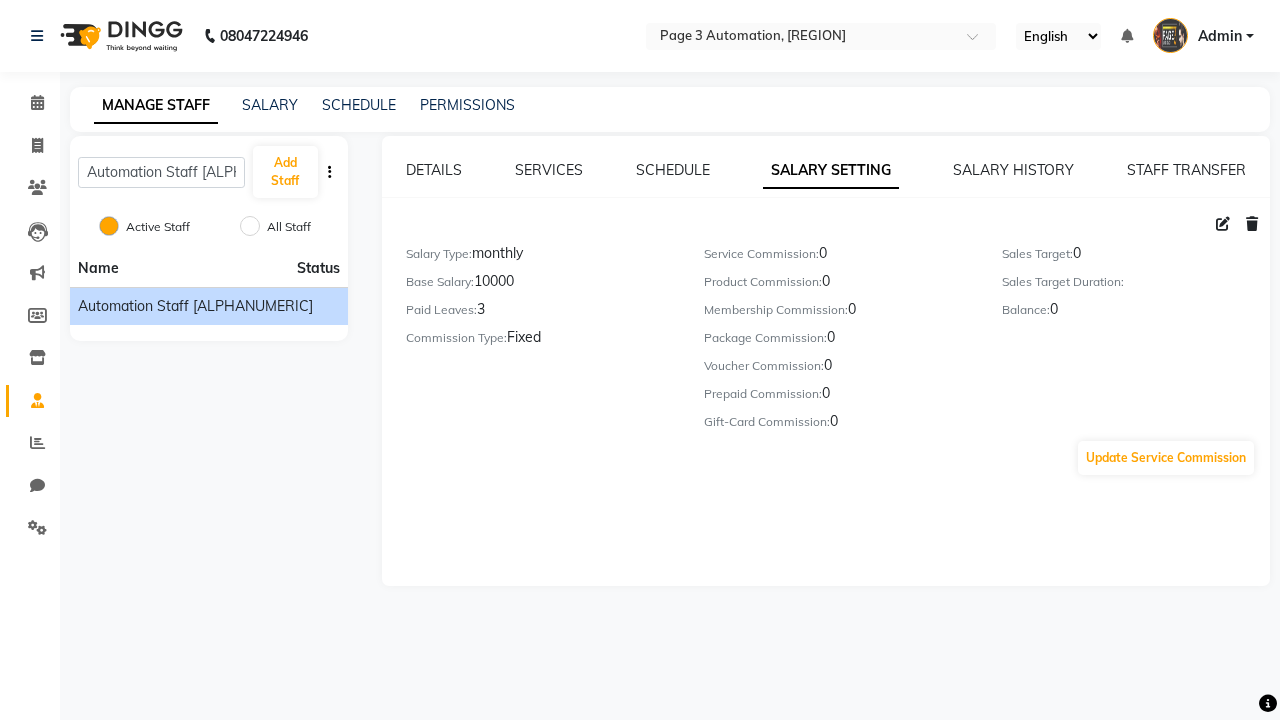 click 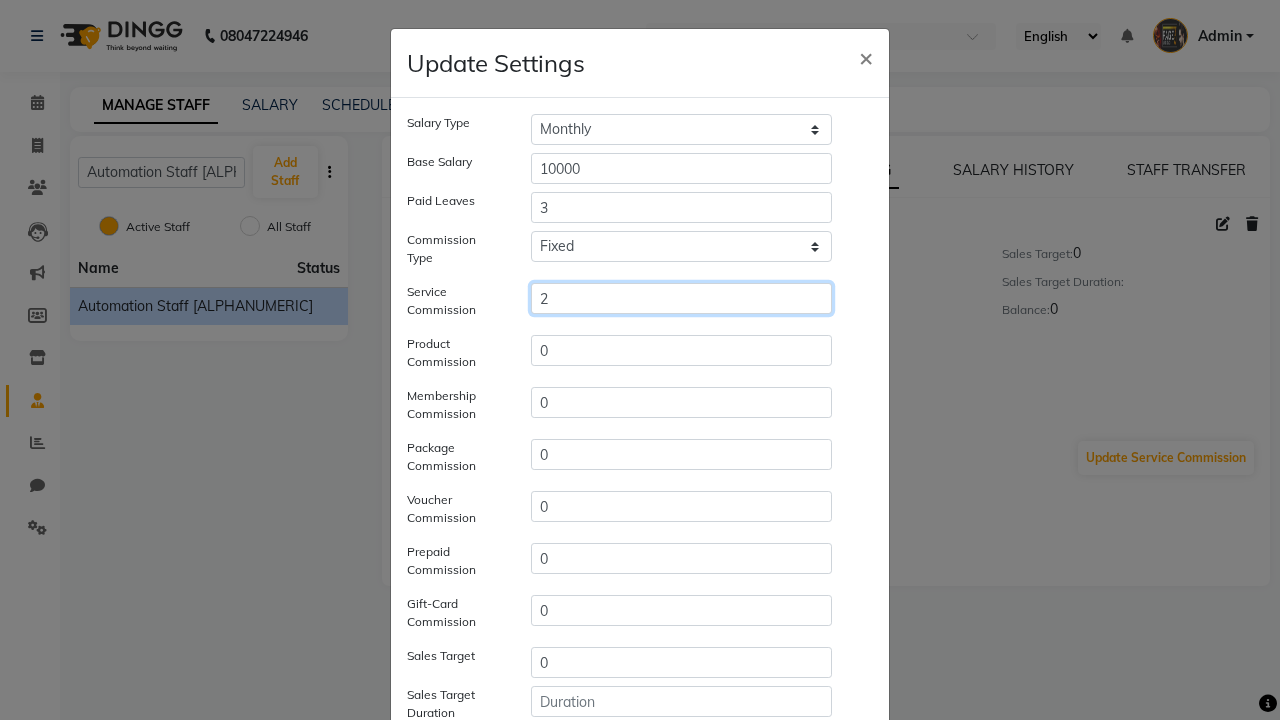type on "2" 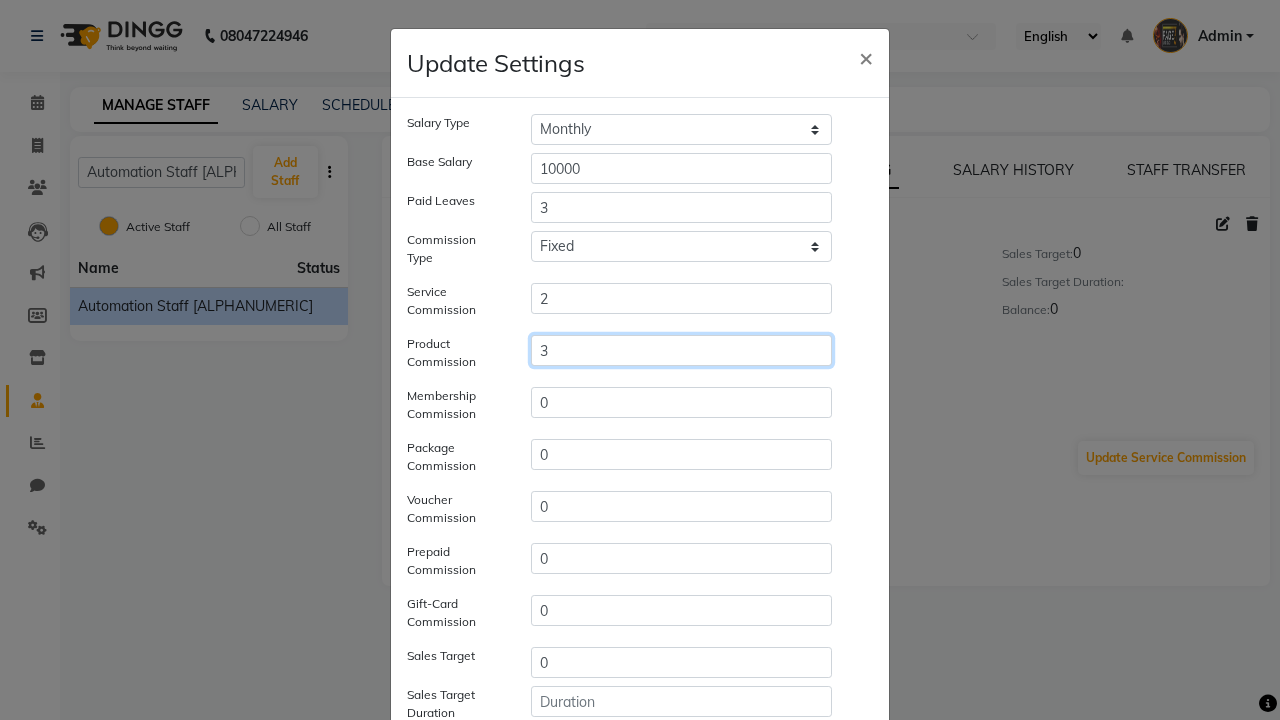 type on "3" 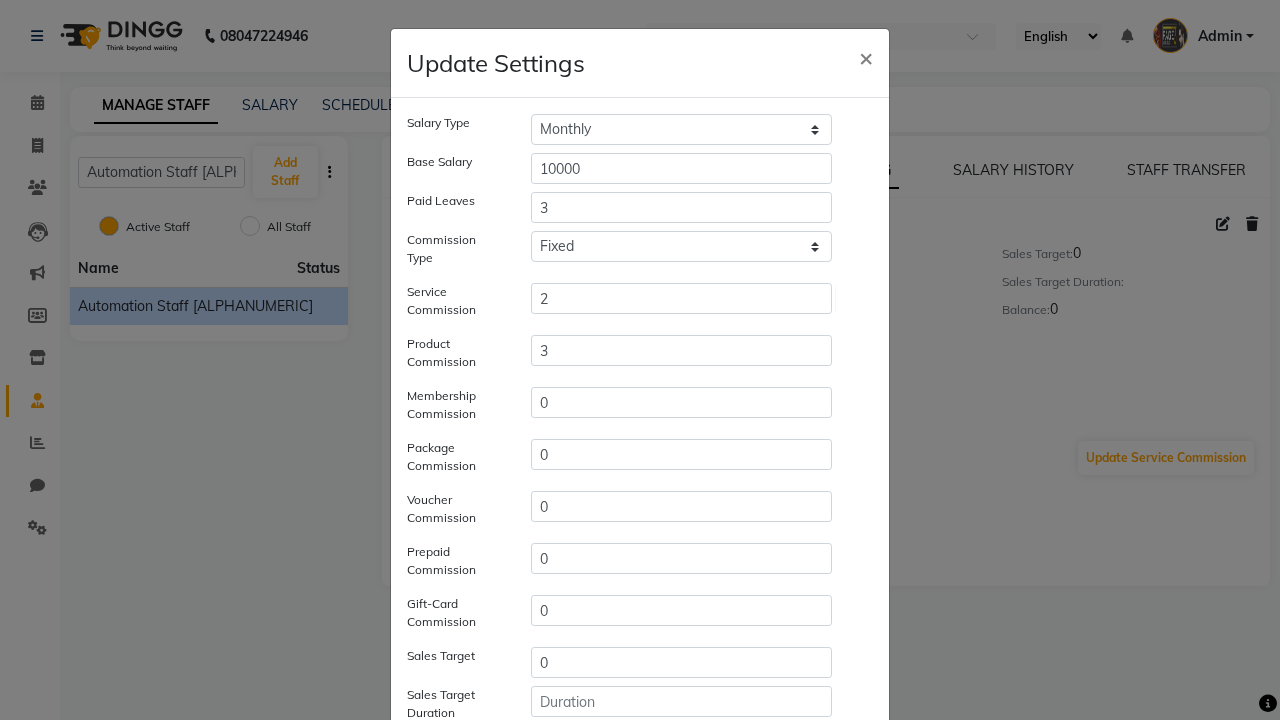 click on "Save" 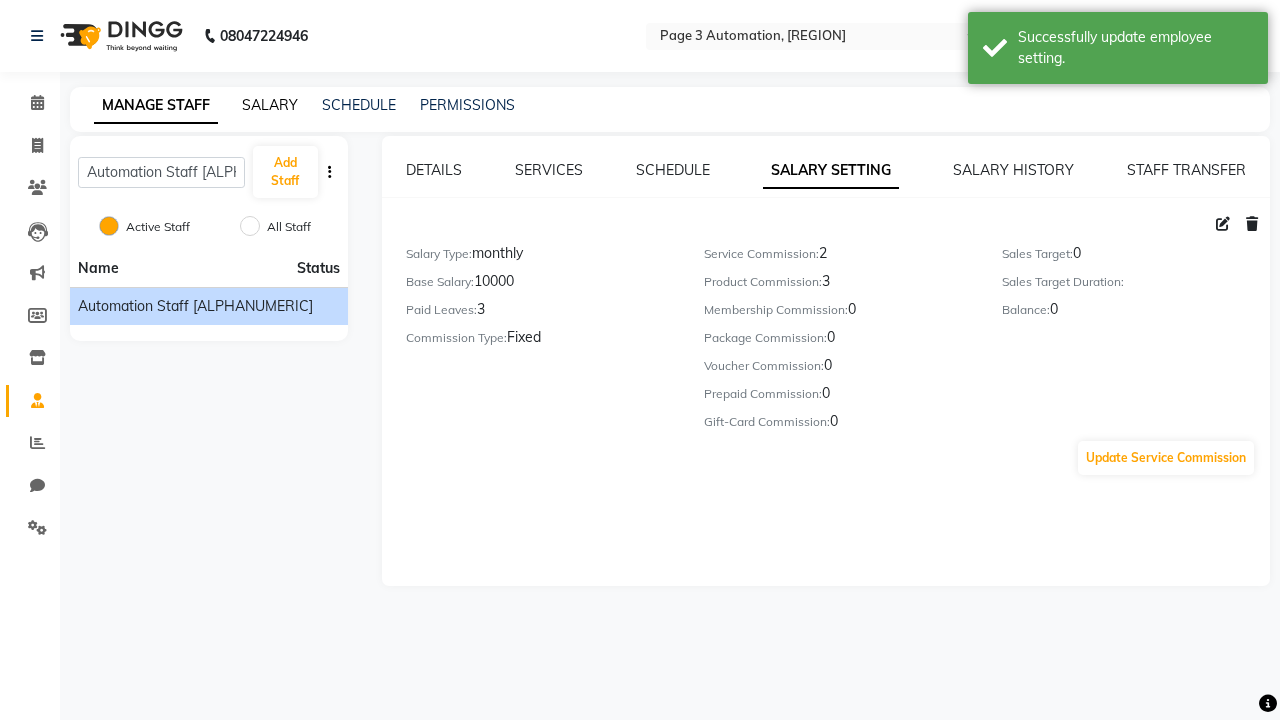 click on "Successfully update employee setting." at bounding box center [1135, 48] 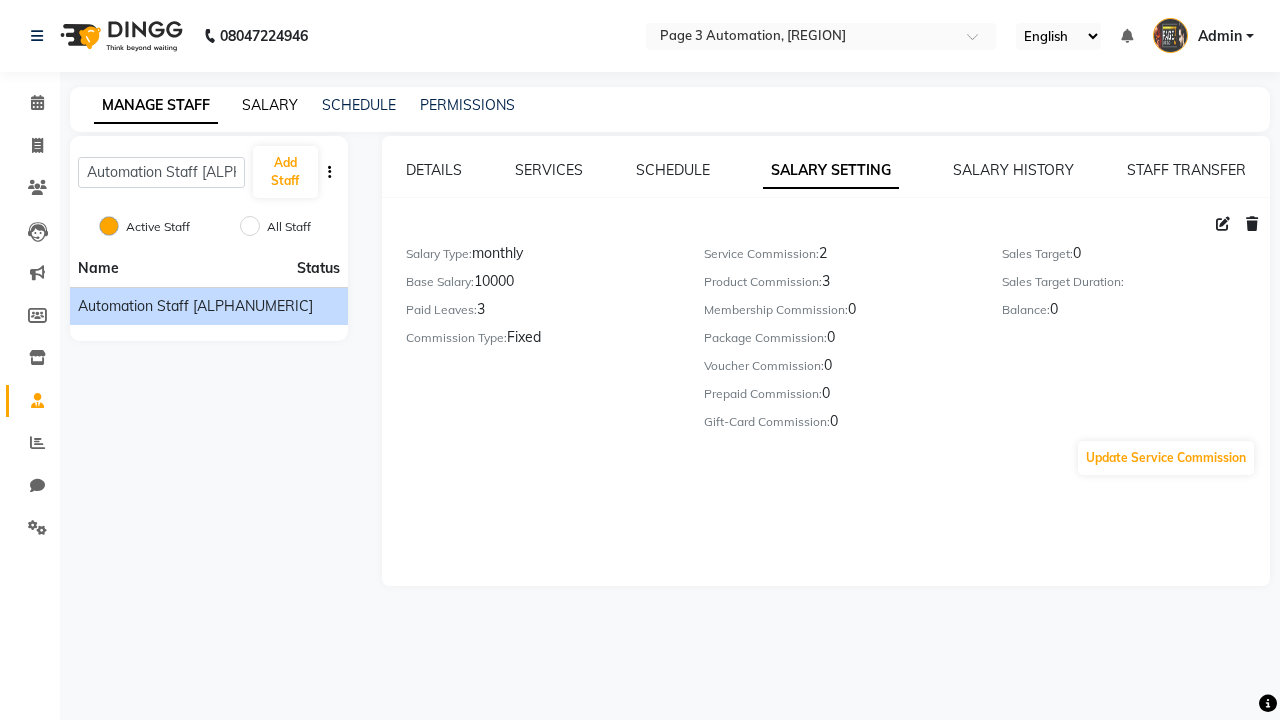 click on "SALARY" 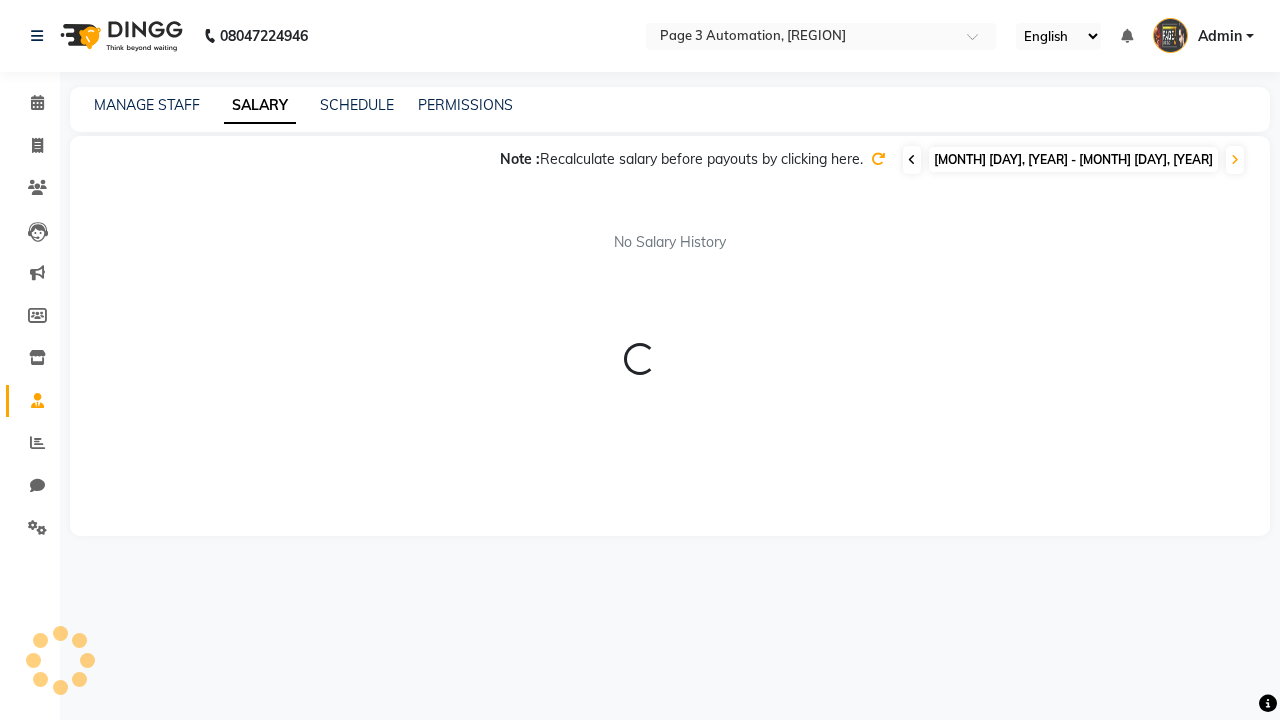 click 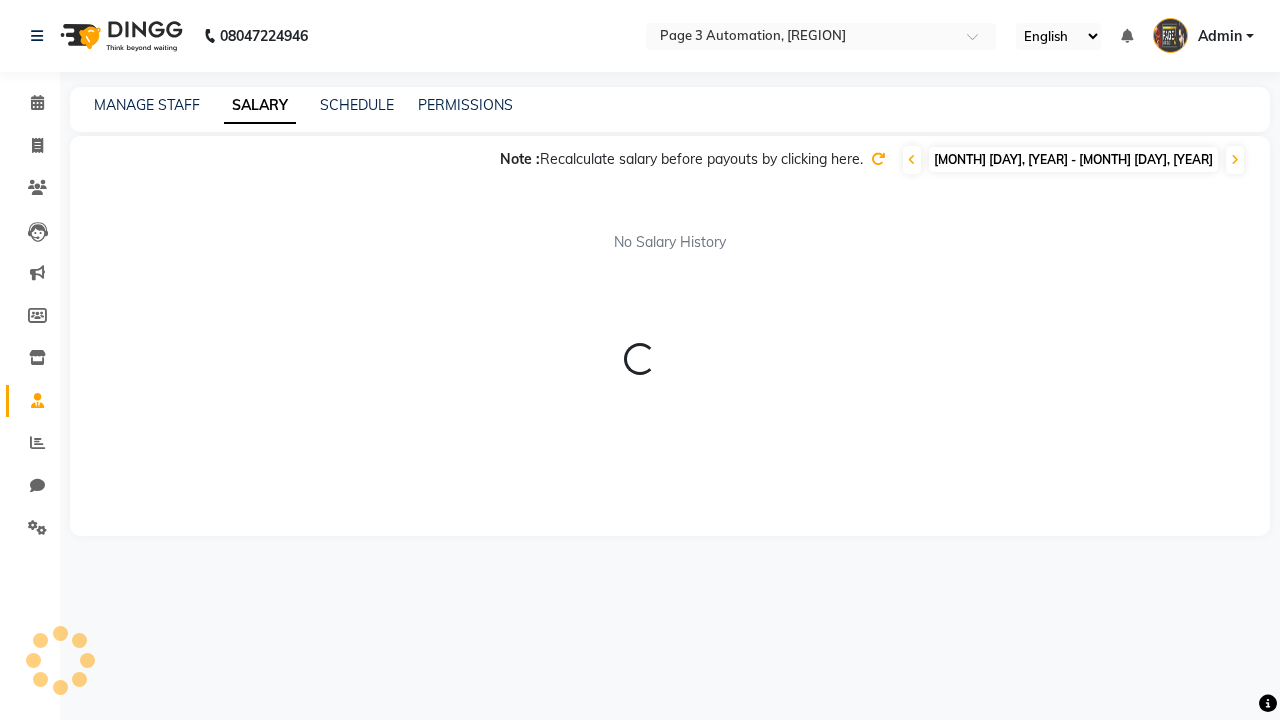 click 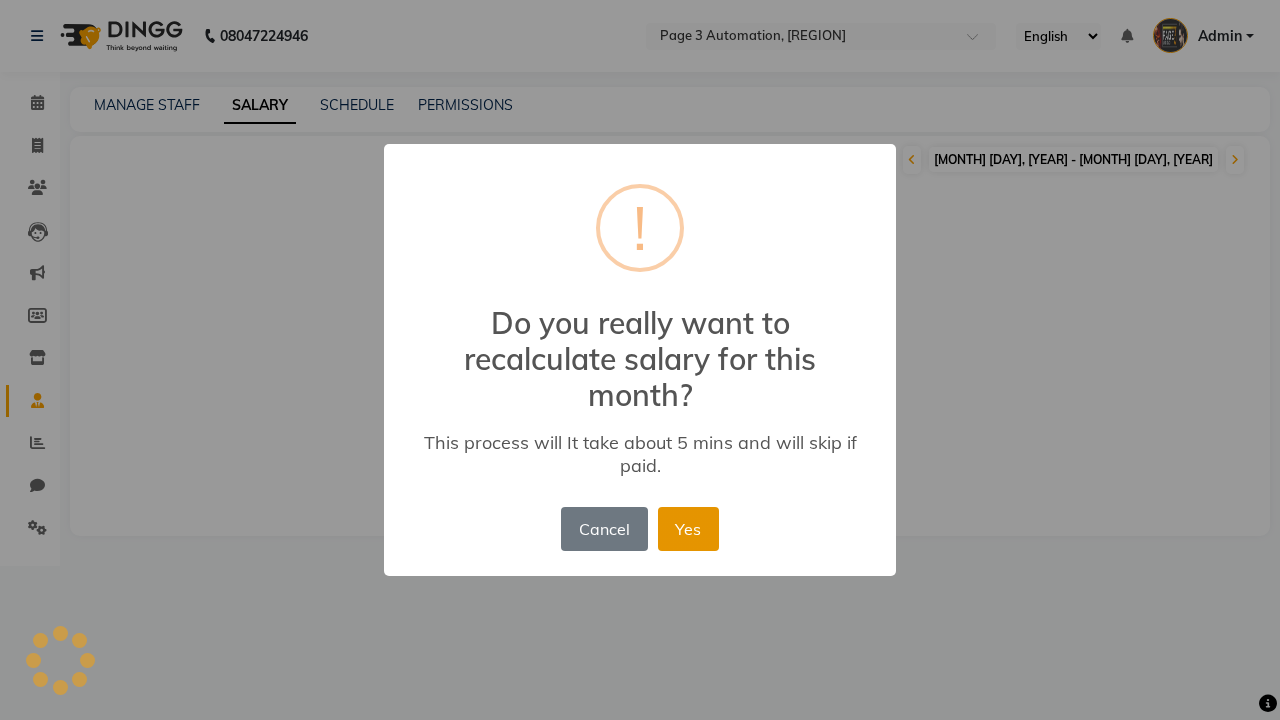 click on "Yes" at bounding box center [688, 529] 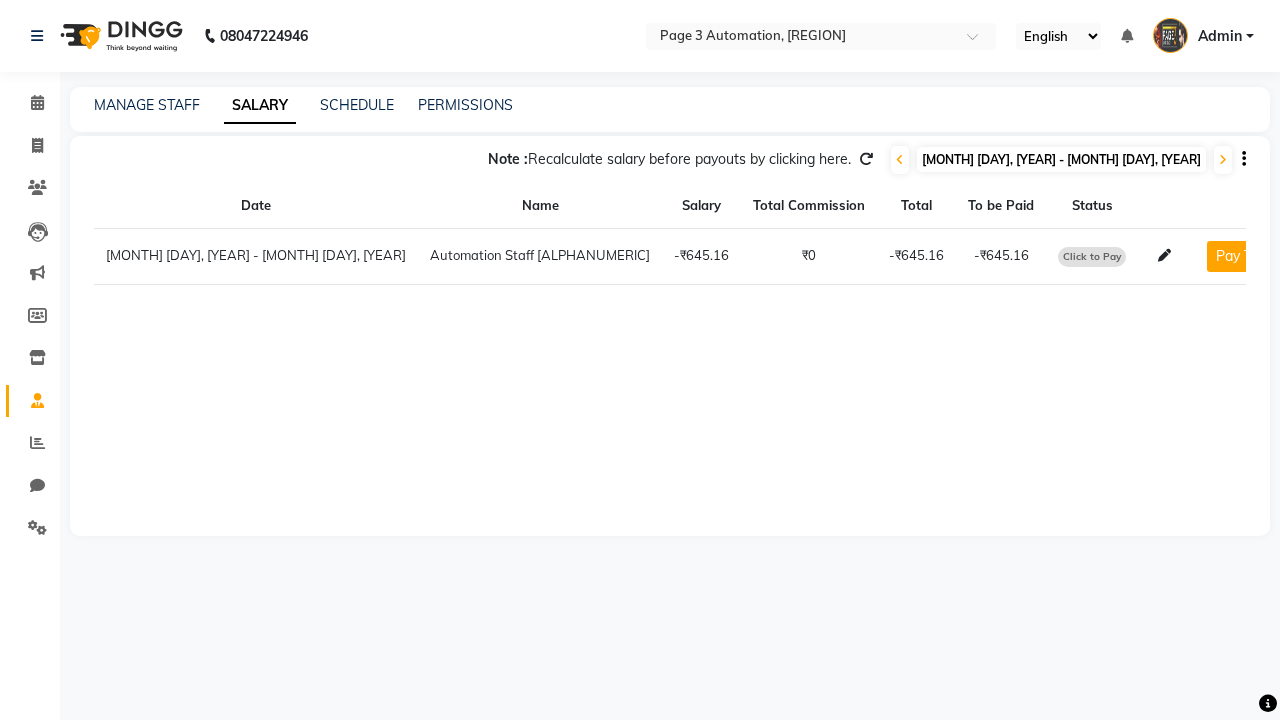 click on "Click to Pay" 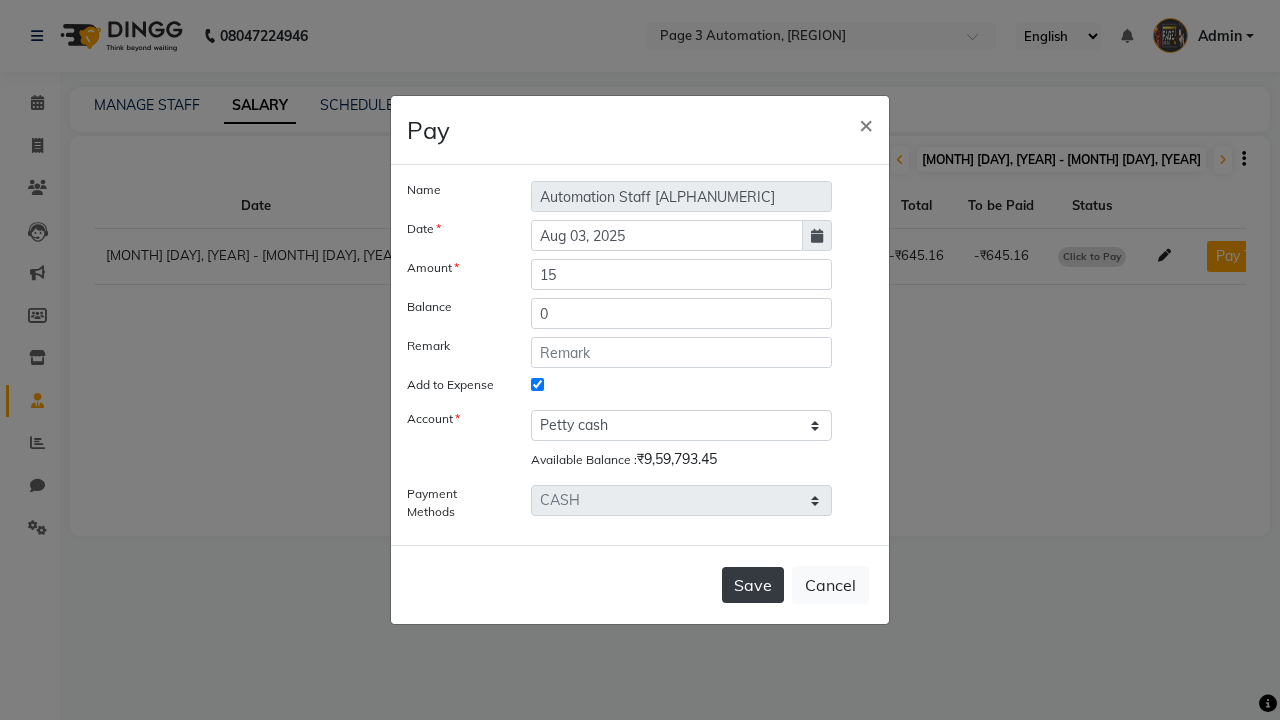 type on "15" 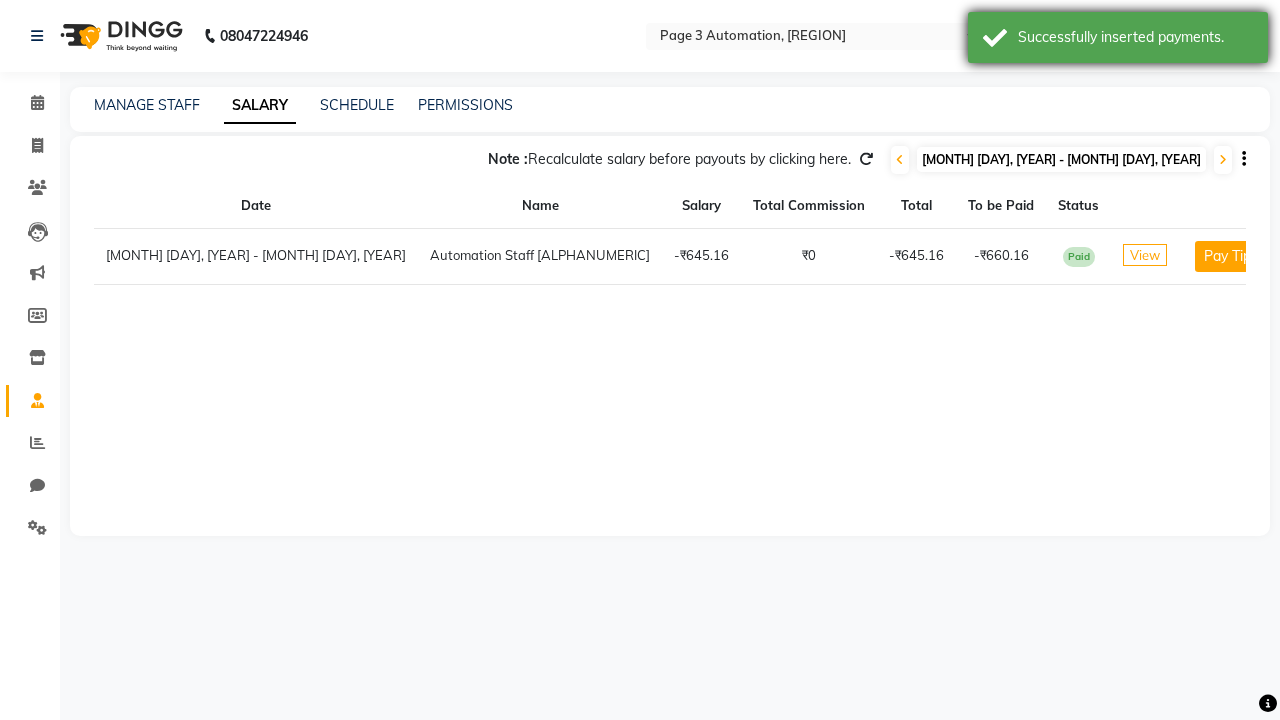 click on "Successfully inserted payments." at bounding box center [1135, 37] 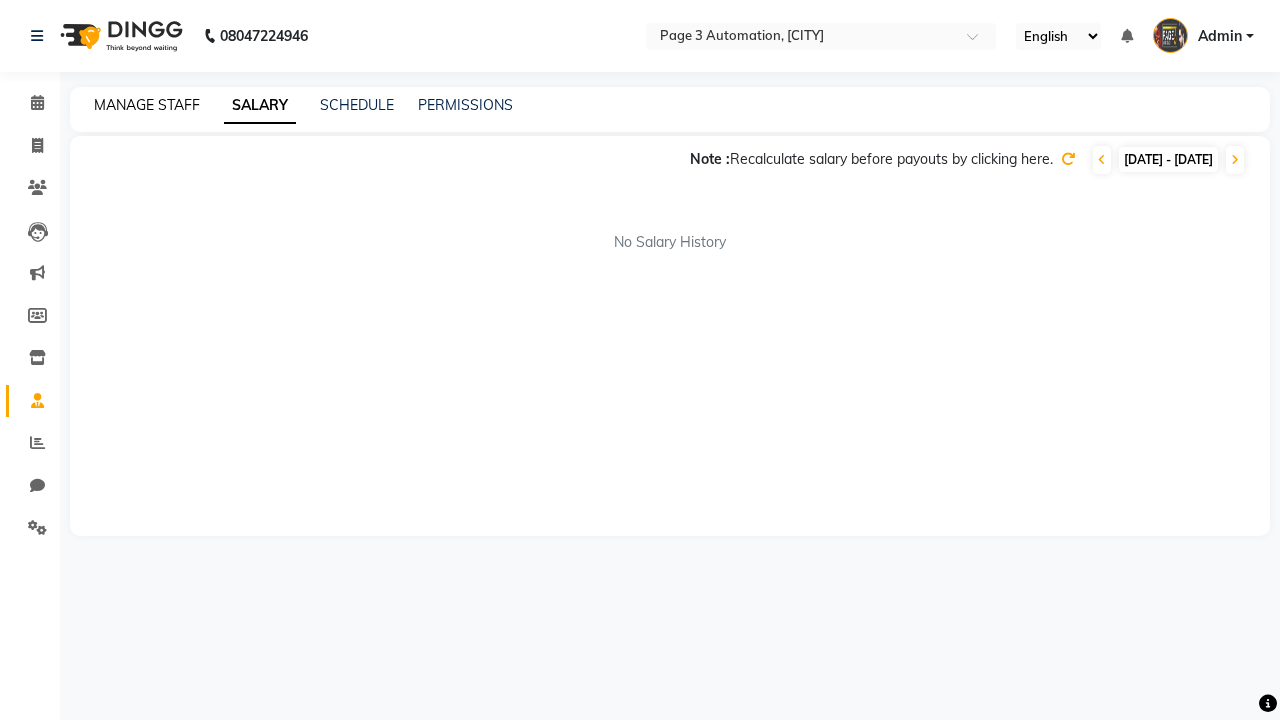 click on "MANAGE STAFF" 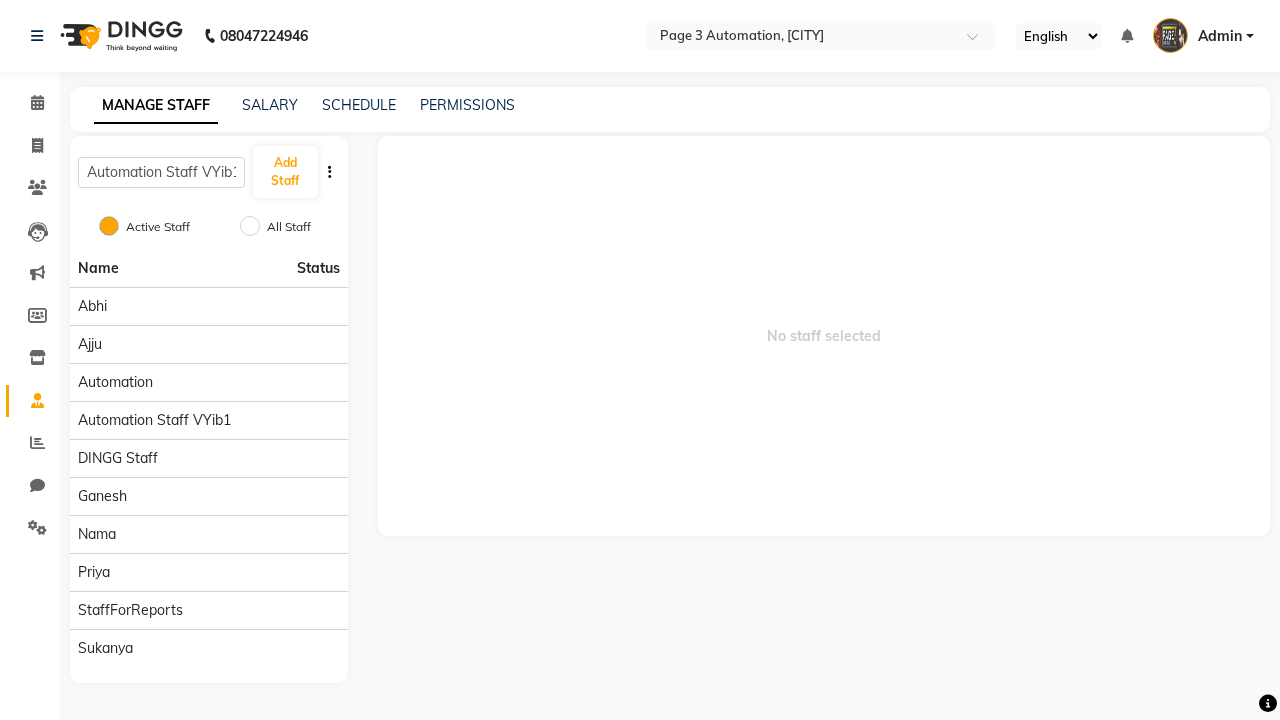 scroll, scrollTop: 0, scrollLeft: 4, axis: horizontal 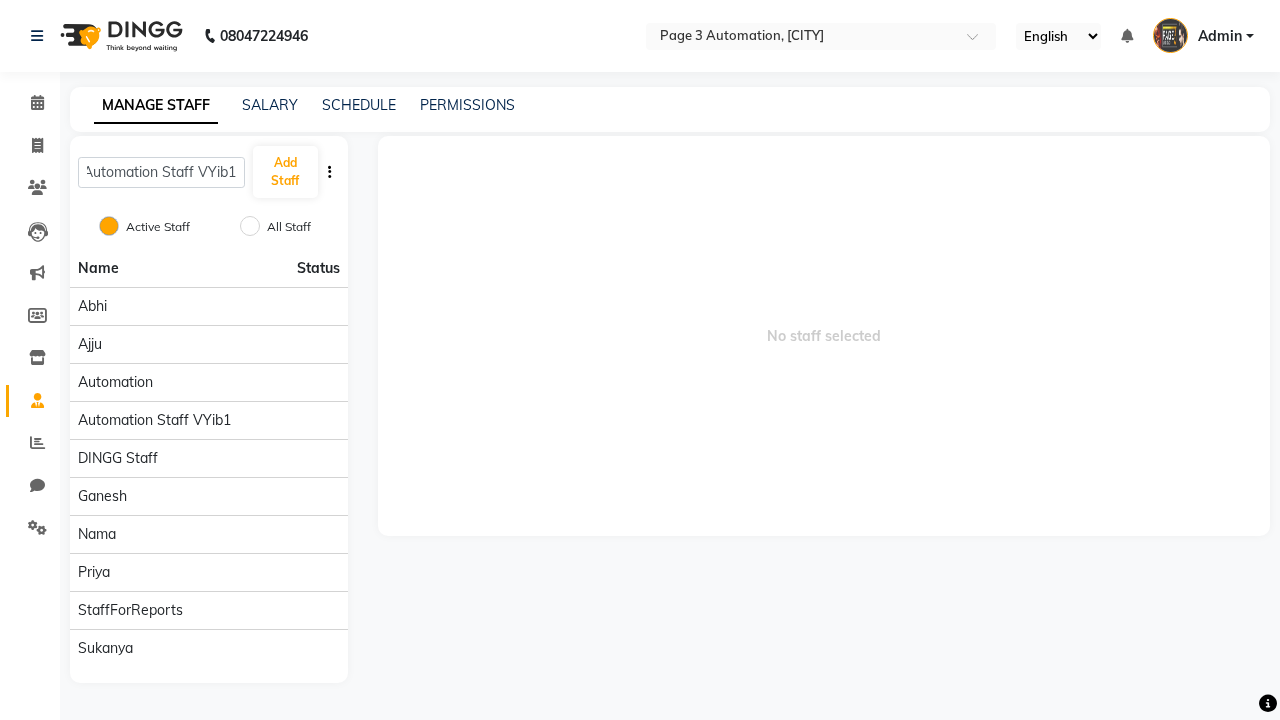 type on "Automation Staff [ALPHANUMERIC]" 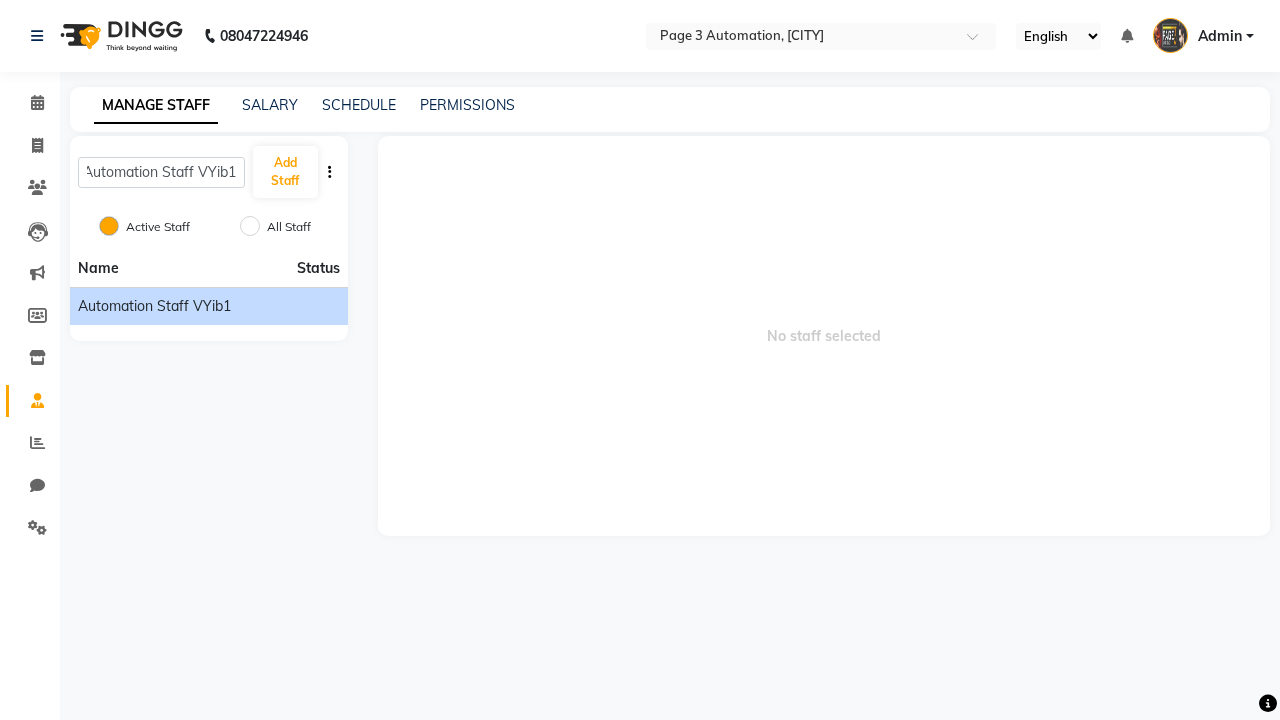 click on "Automation Staff [ALPHANUMERIC]" 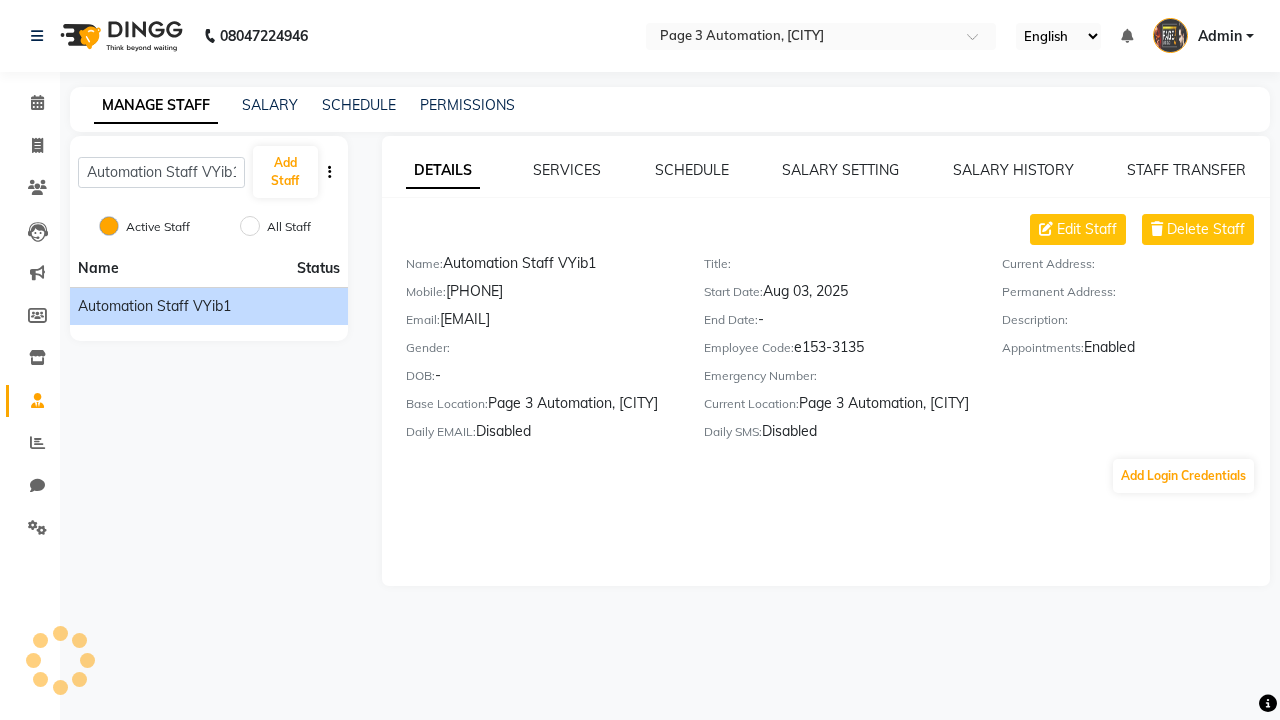 click on "DETAILS" 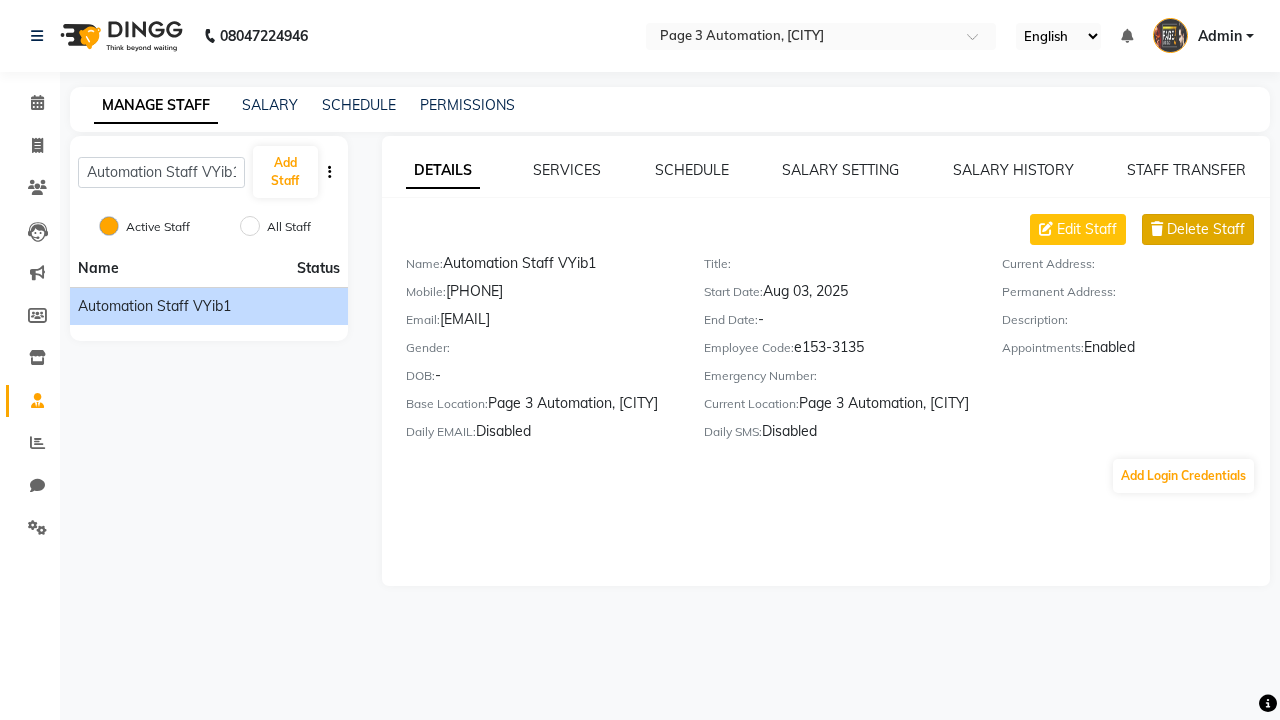 click on "Delete Staff" 